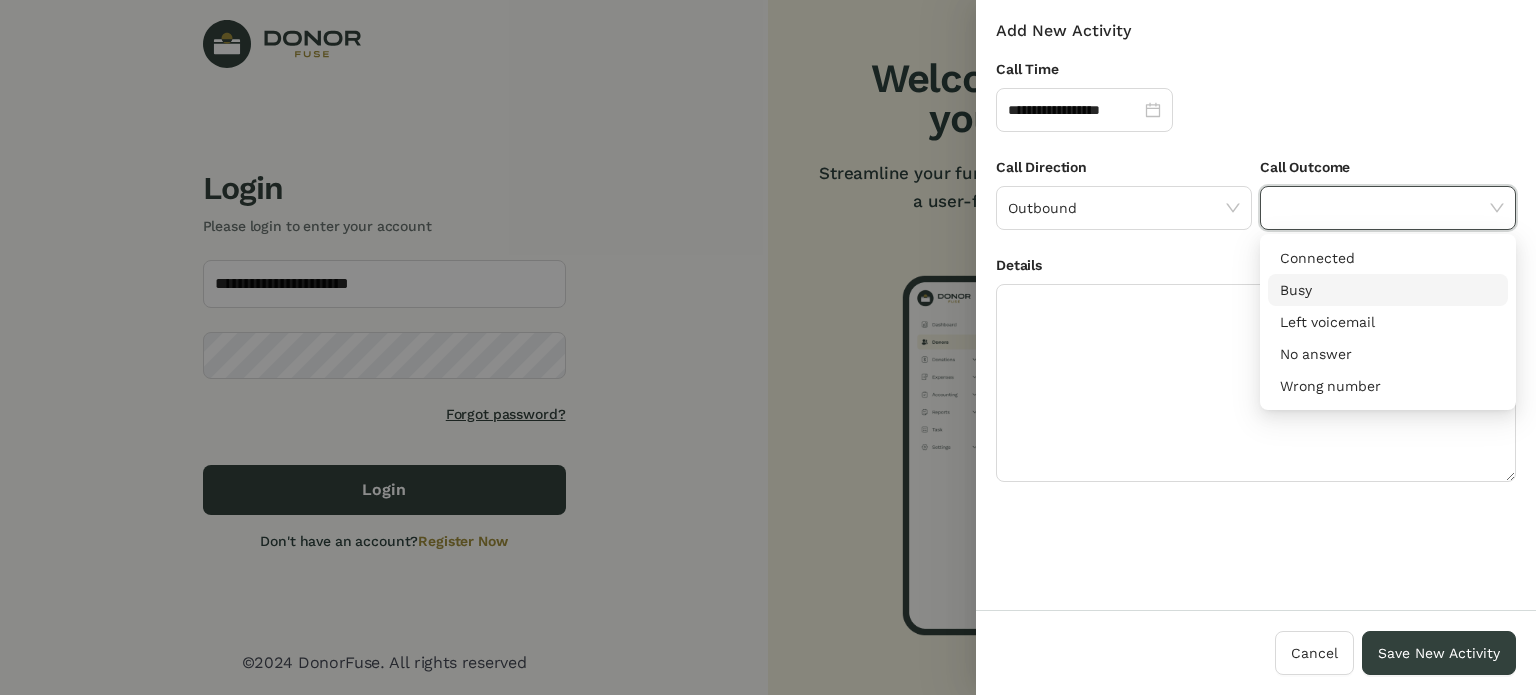 scroll, scrollTop: 0, scrollLeft: 0, axis: both 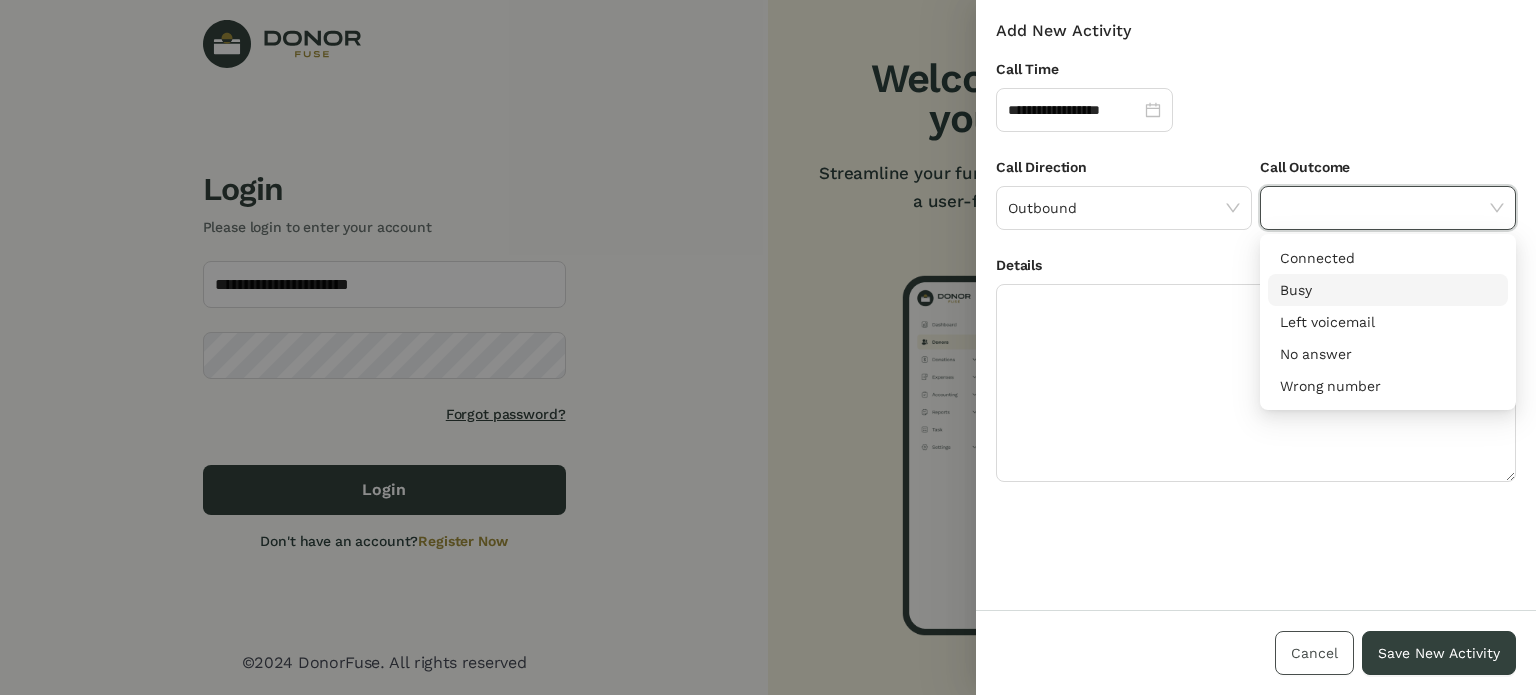 click on "Cancel" at bounding box center [1314, 653] 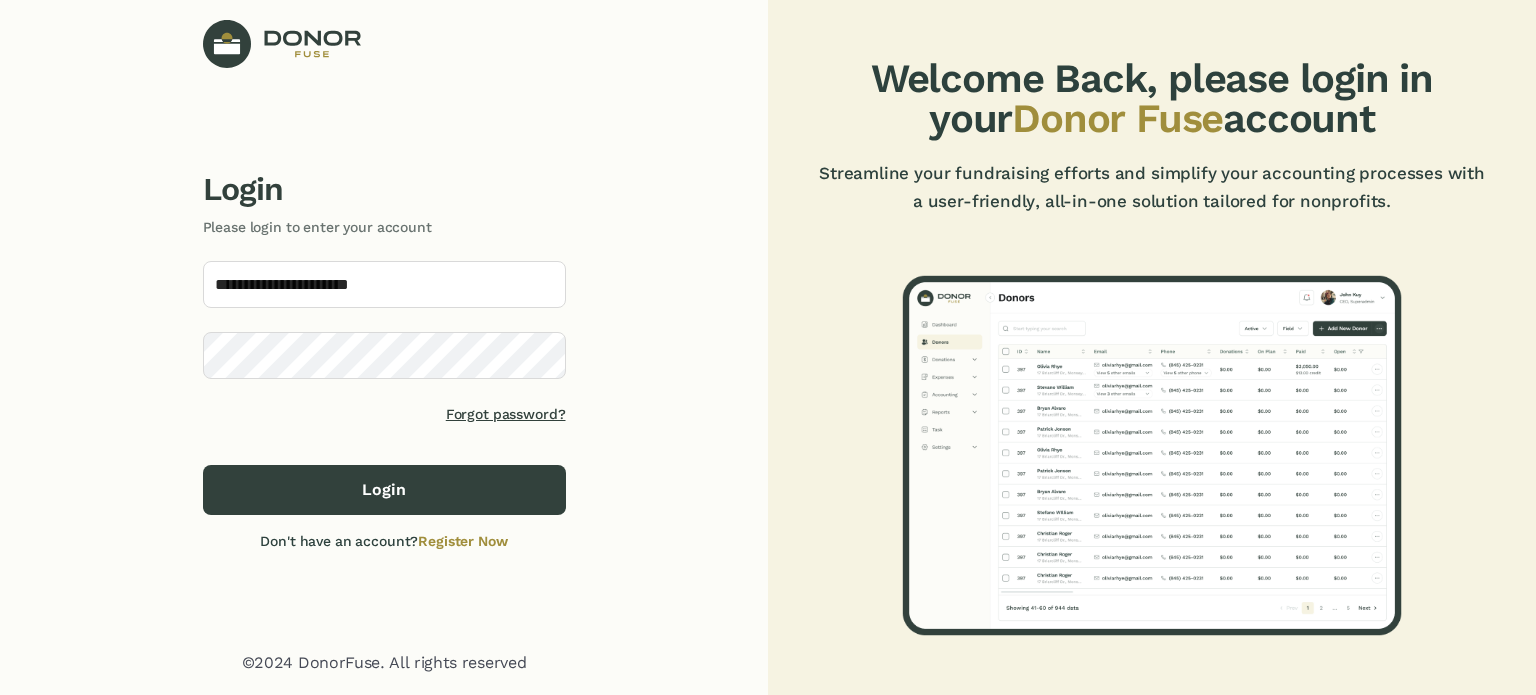 scroll, scrollTop: 0, scrollLeft: 0, axis: both 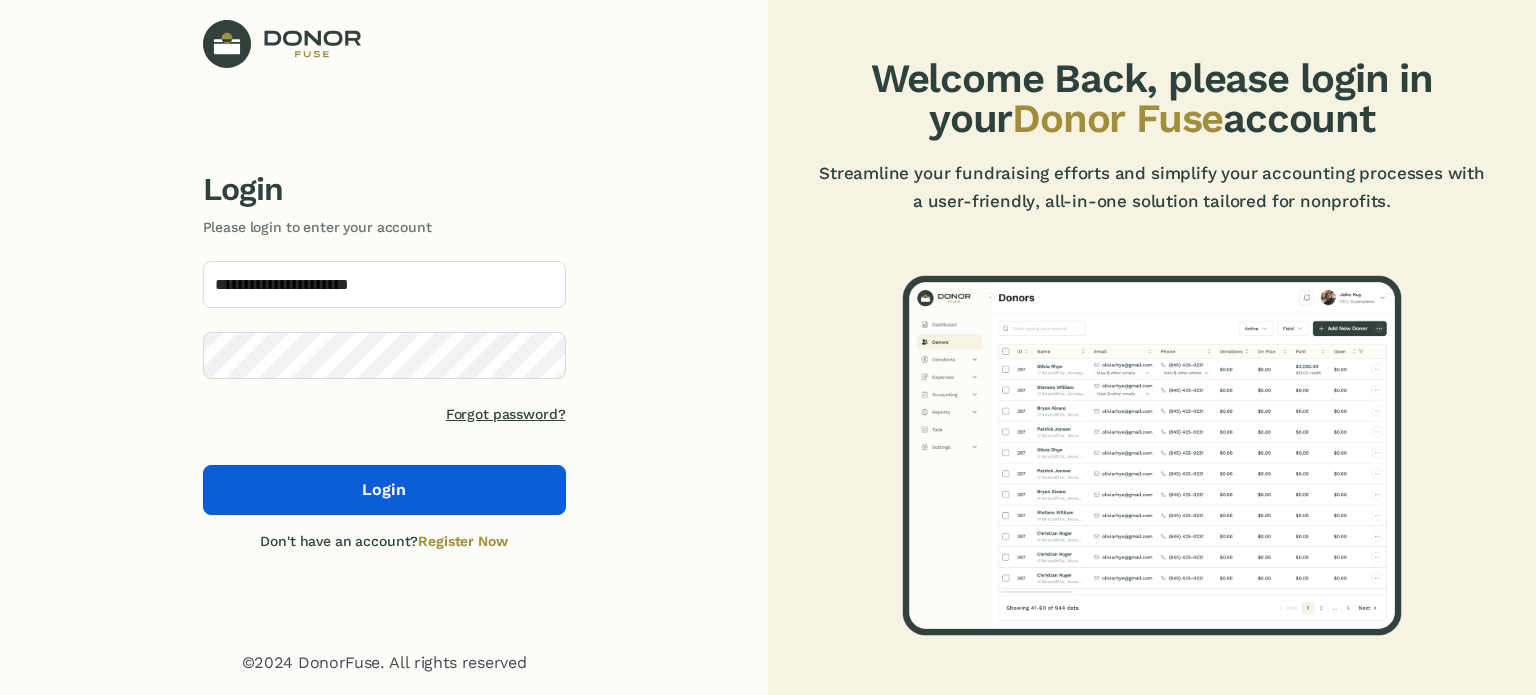 click on "Login" 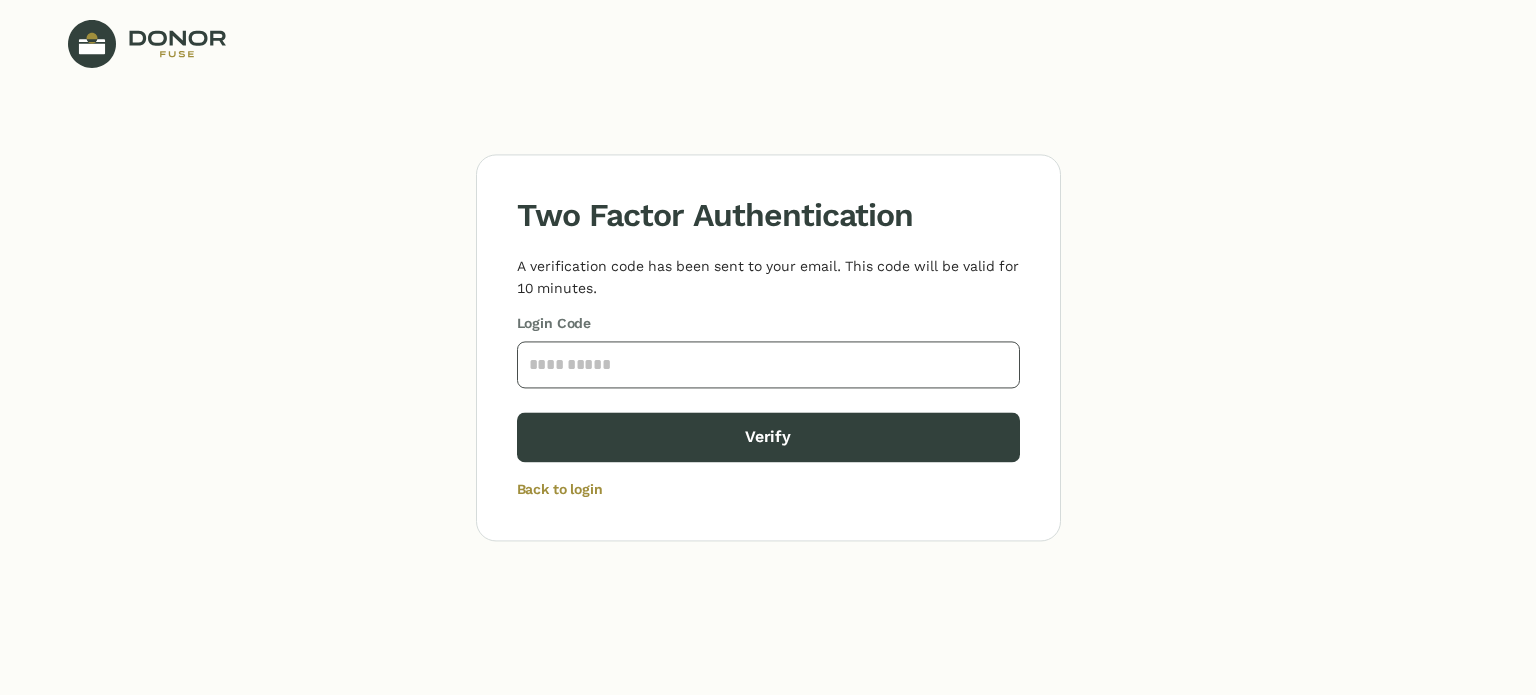 drag, startPoint x: 573, startPoint y: 373, endPoint x: 520, endPoint y: 271, distance: 114.947815 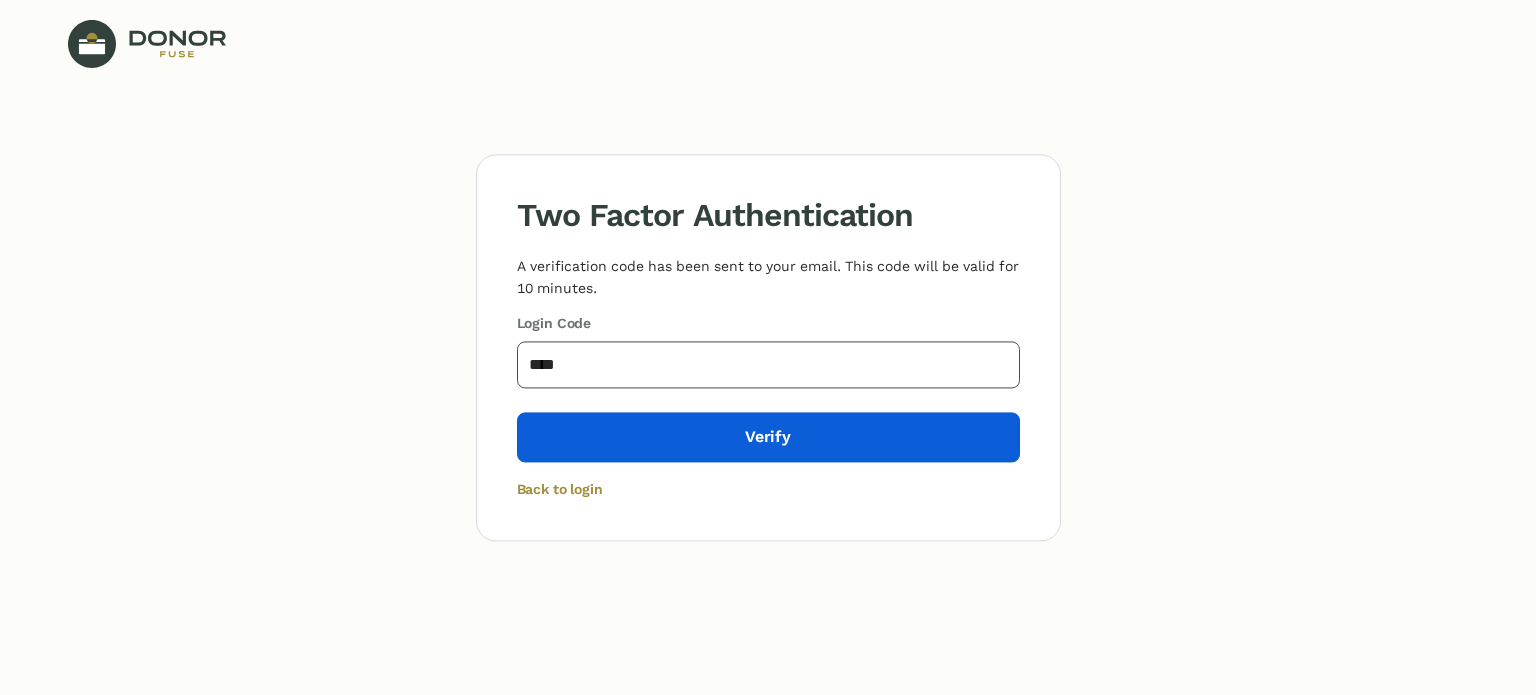type on "****" 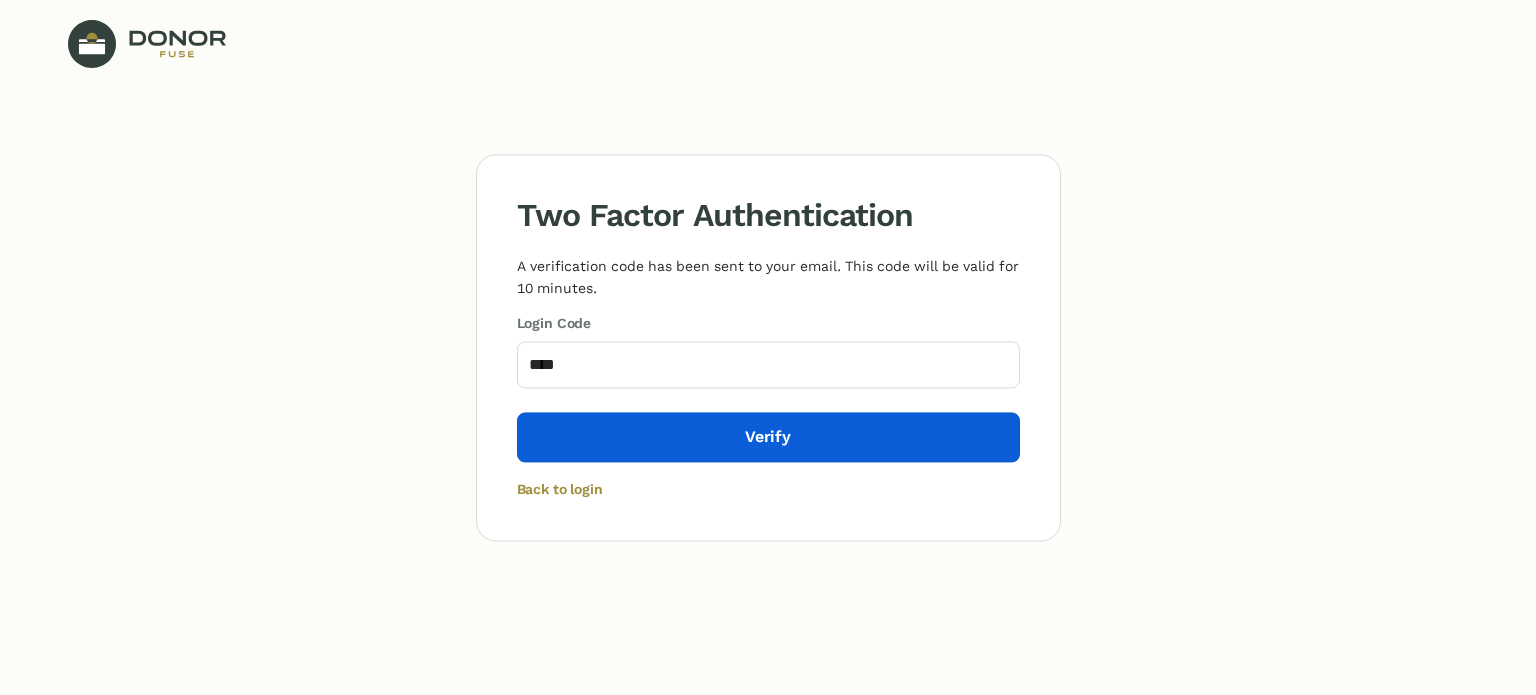click on "Verify" 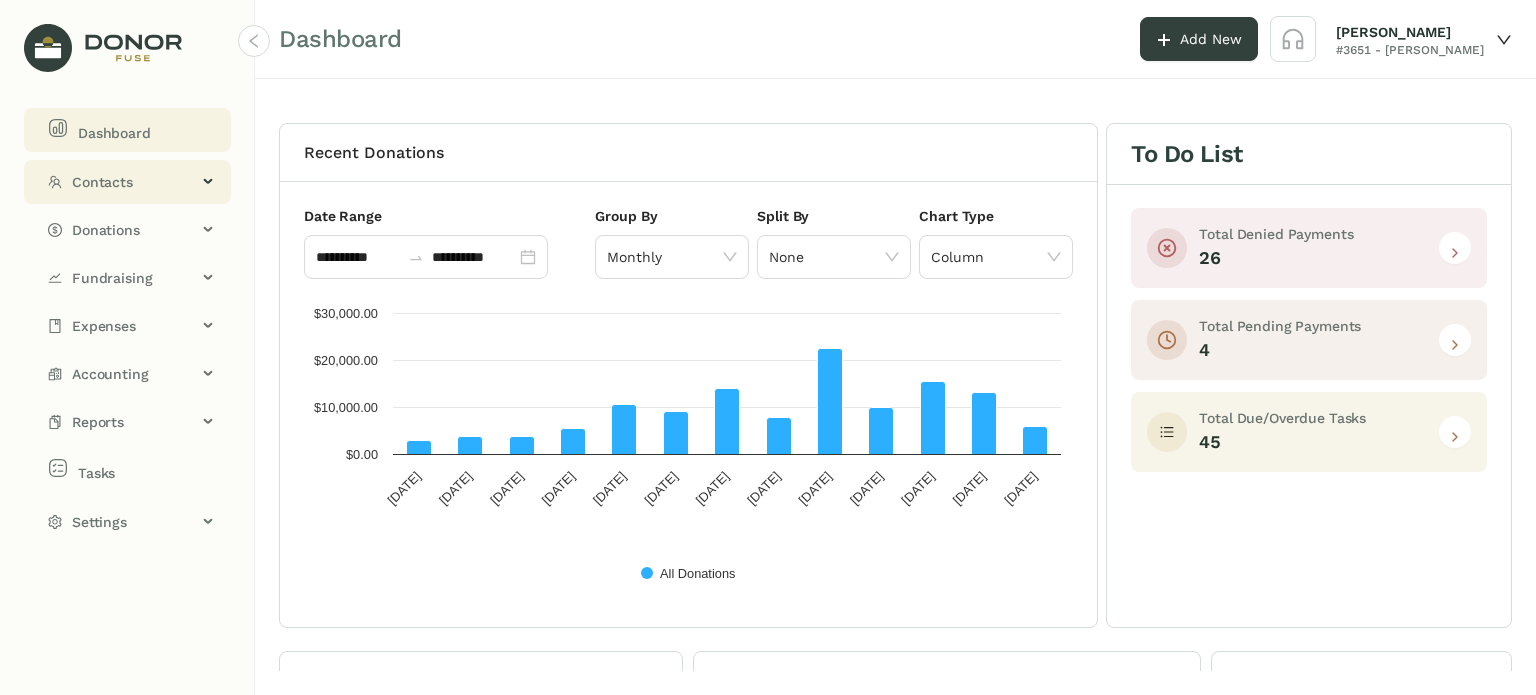click on "Contacts" 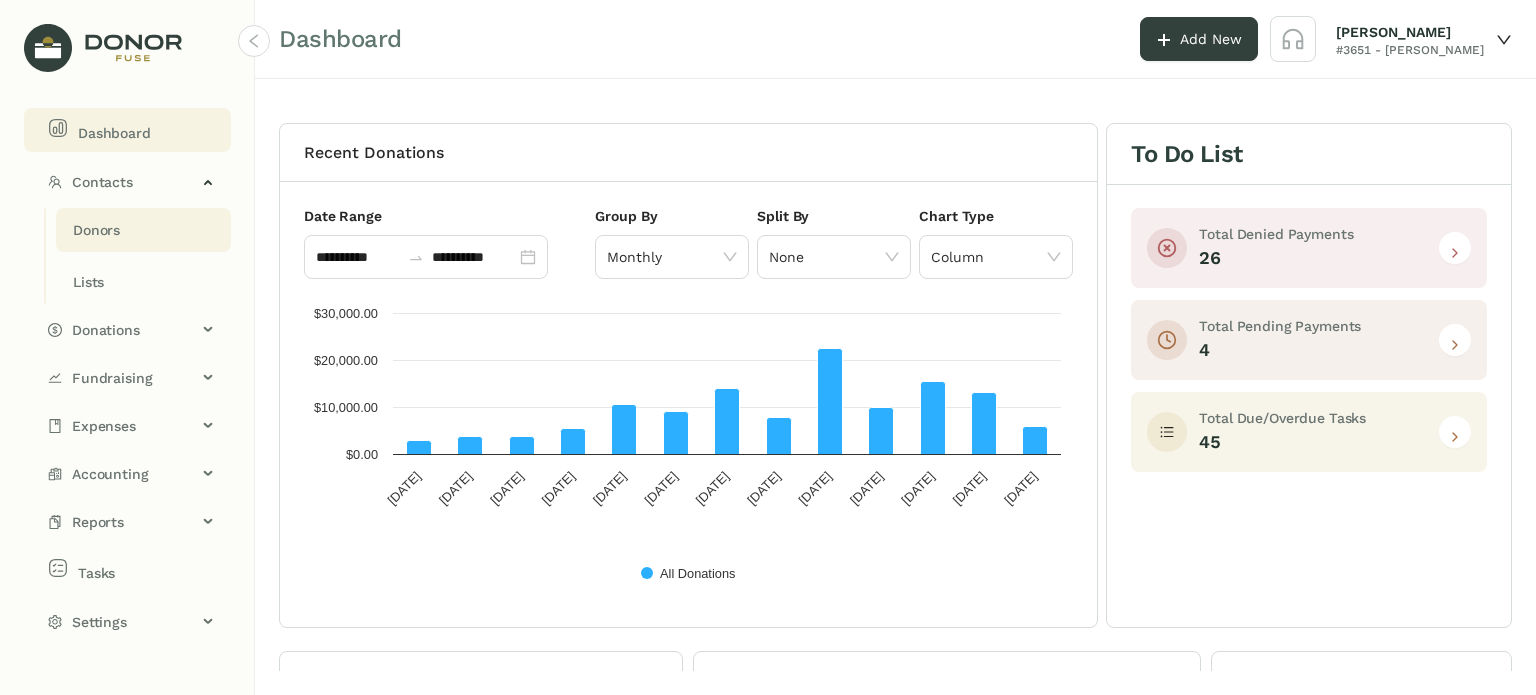 click on "Donors" 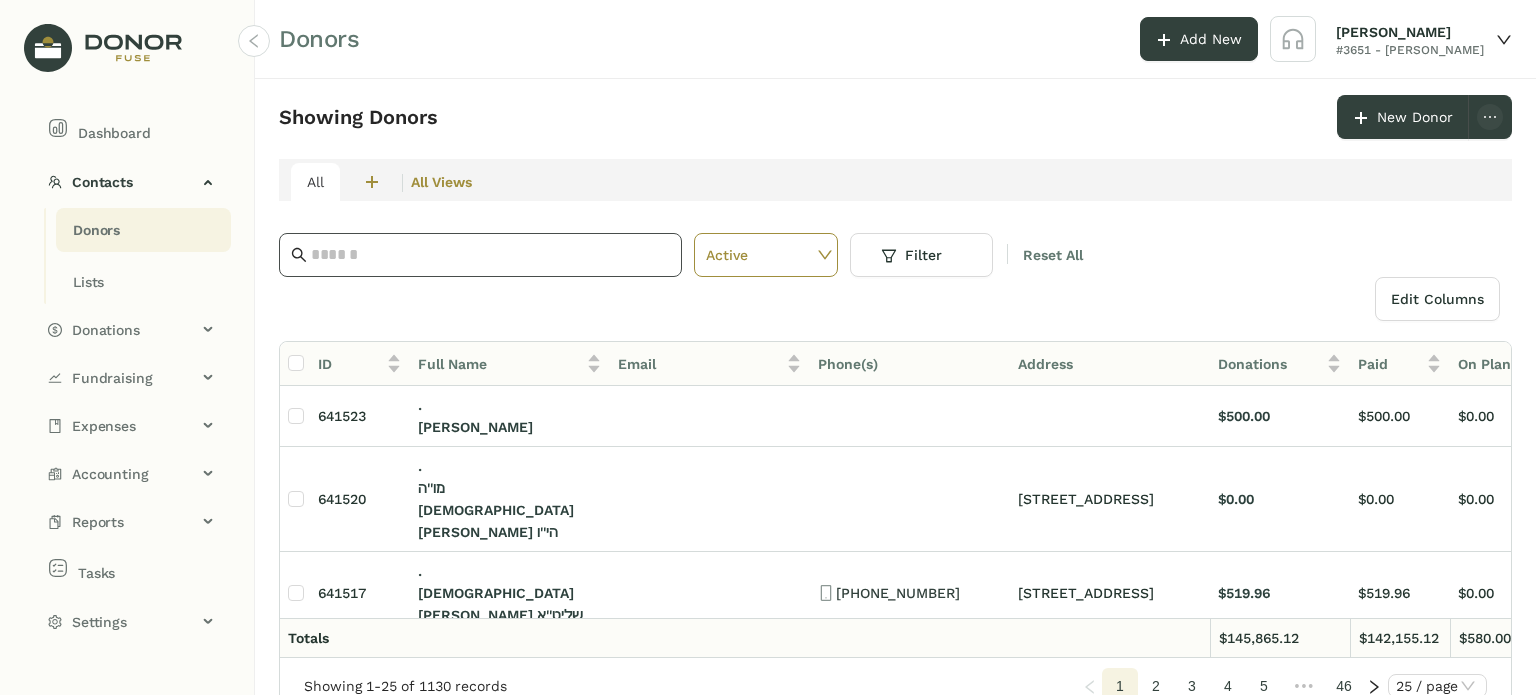 drag, startPoint x: 357, startPoint y: 258, endPoint x: 334, endPoint y: 241, distance: 28.600698 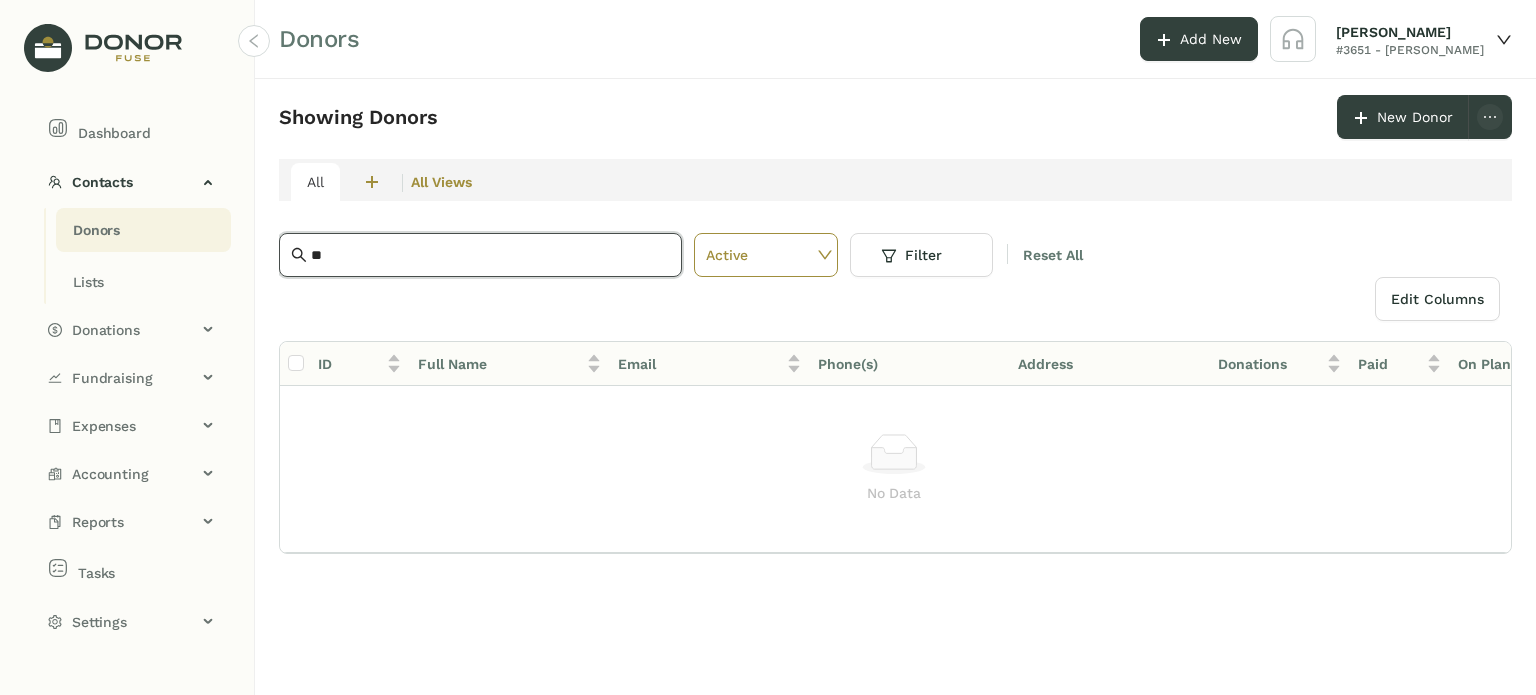 type on "*" 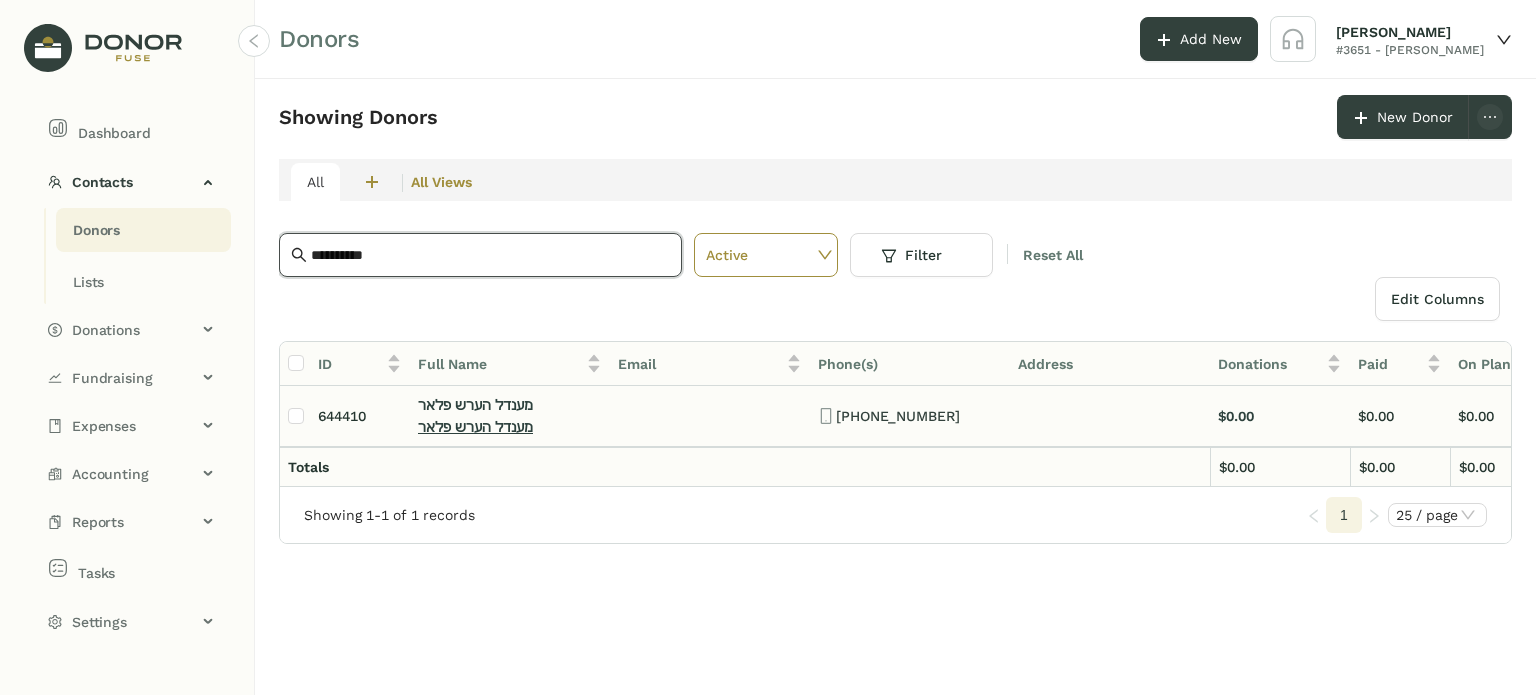 type on "**********" 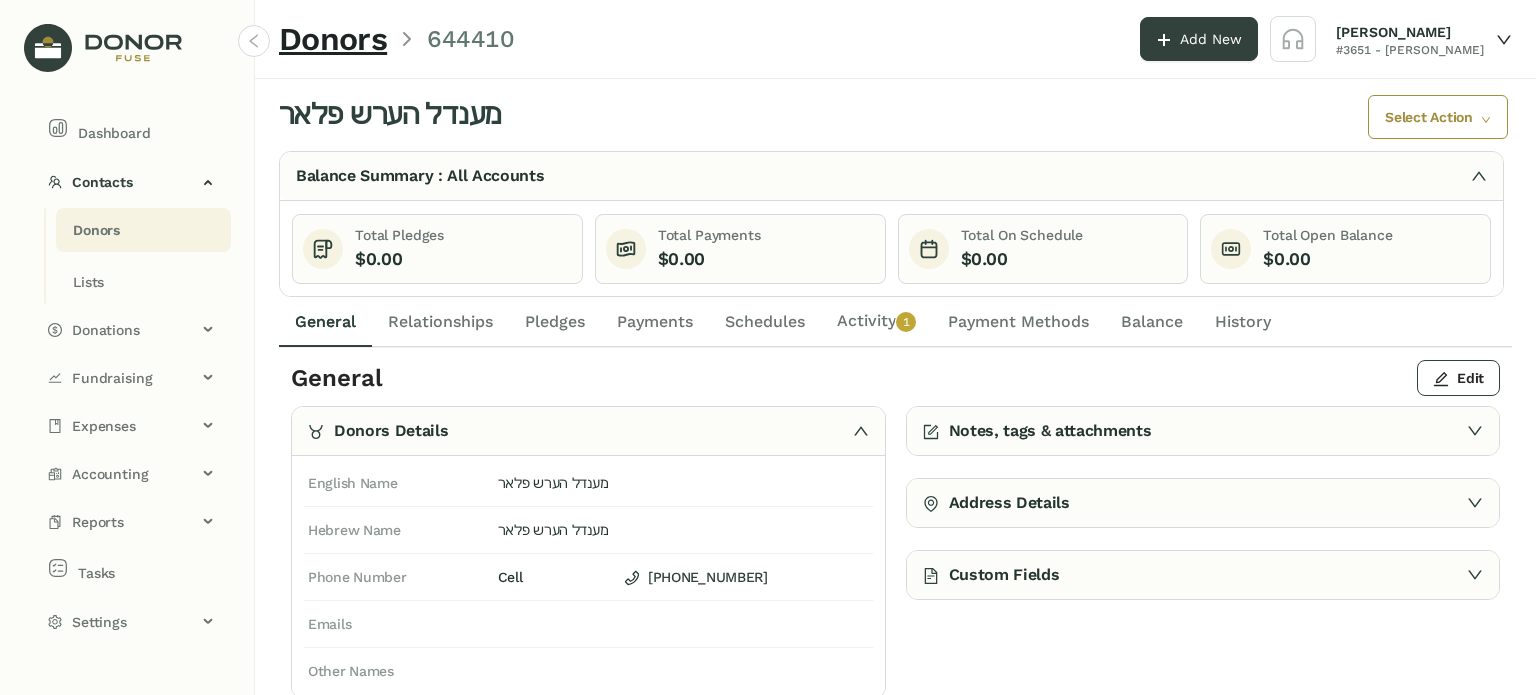 click on "Pledges" 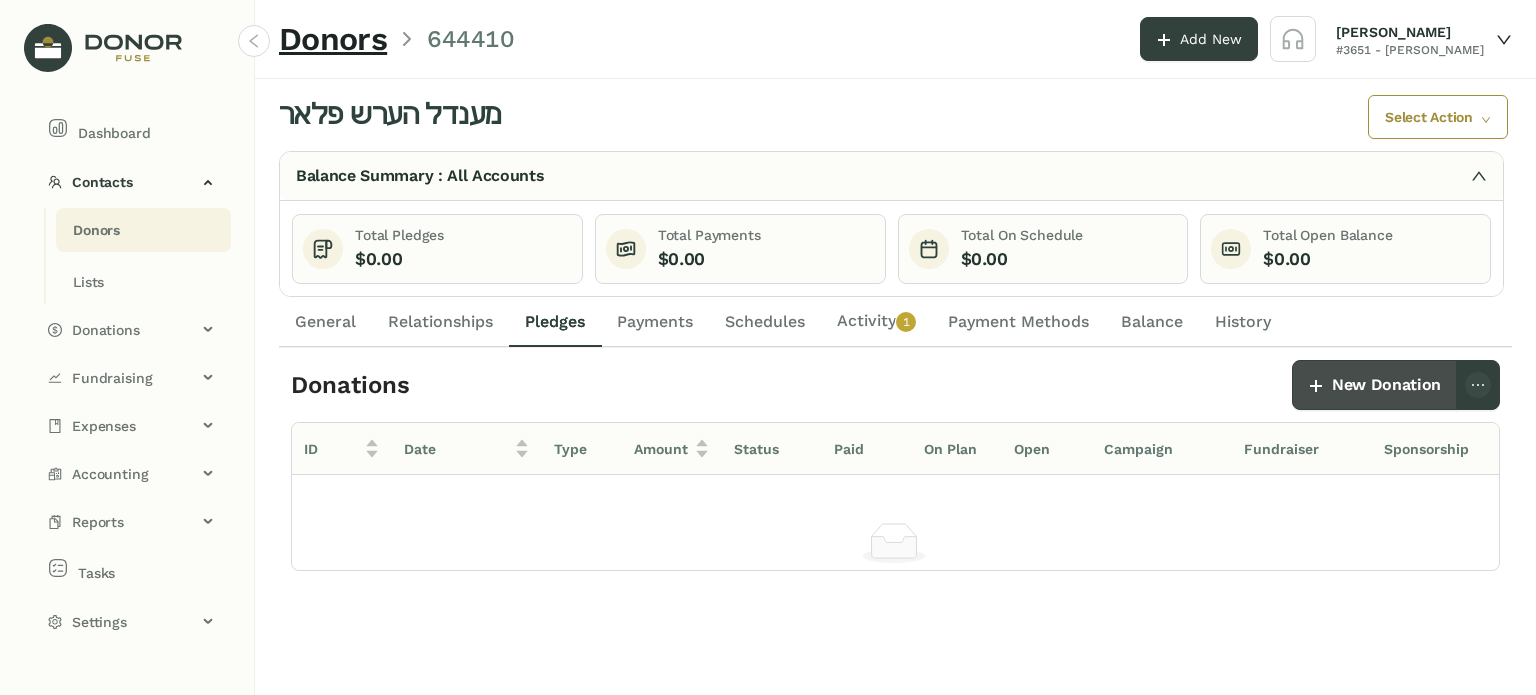 click on "New Donation" 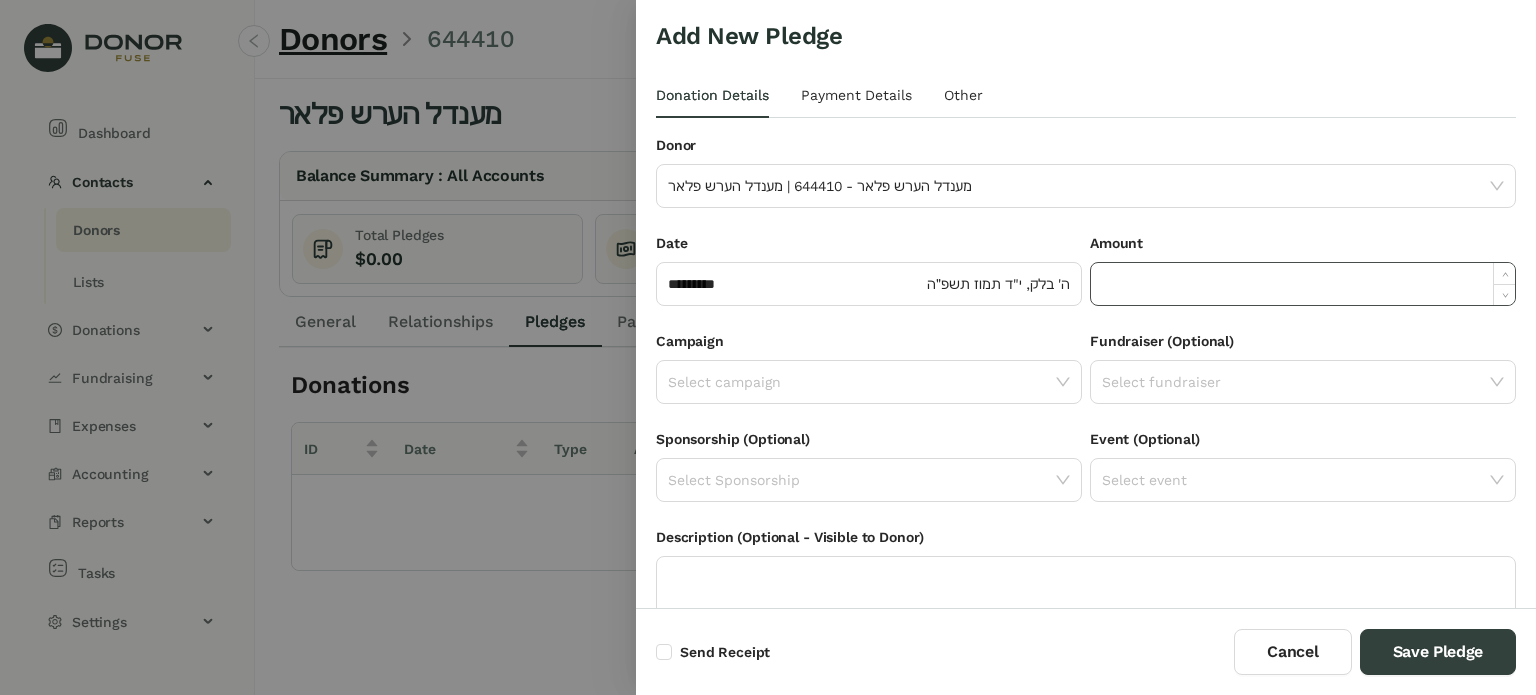 click 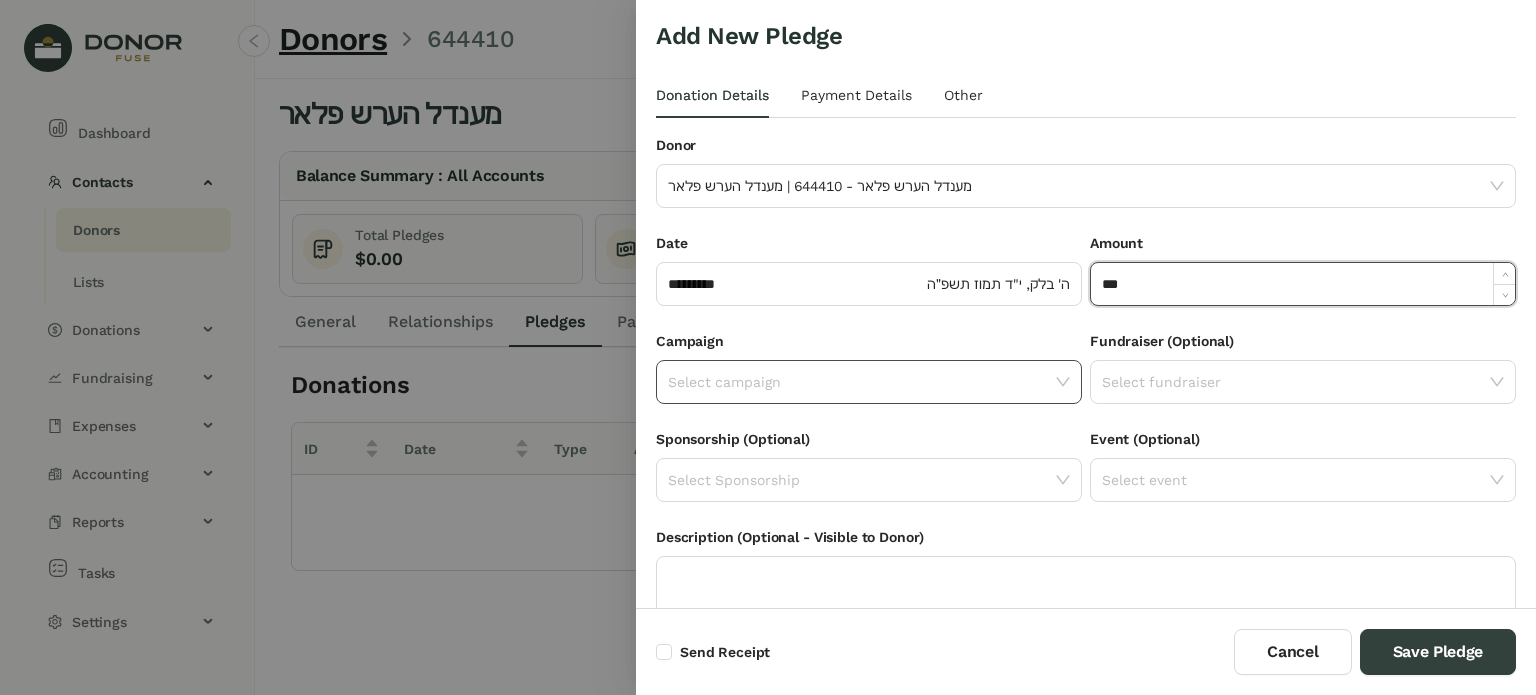 type on "*******" 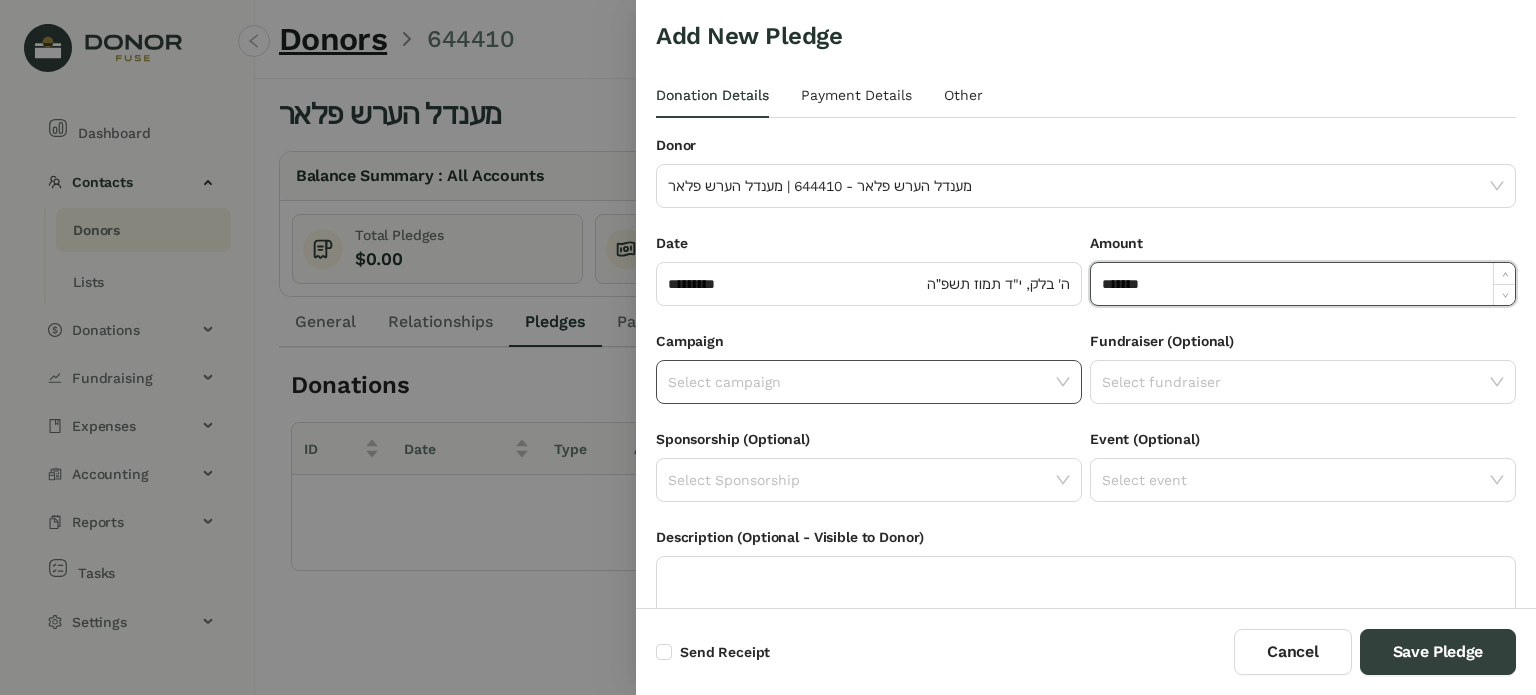 click 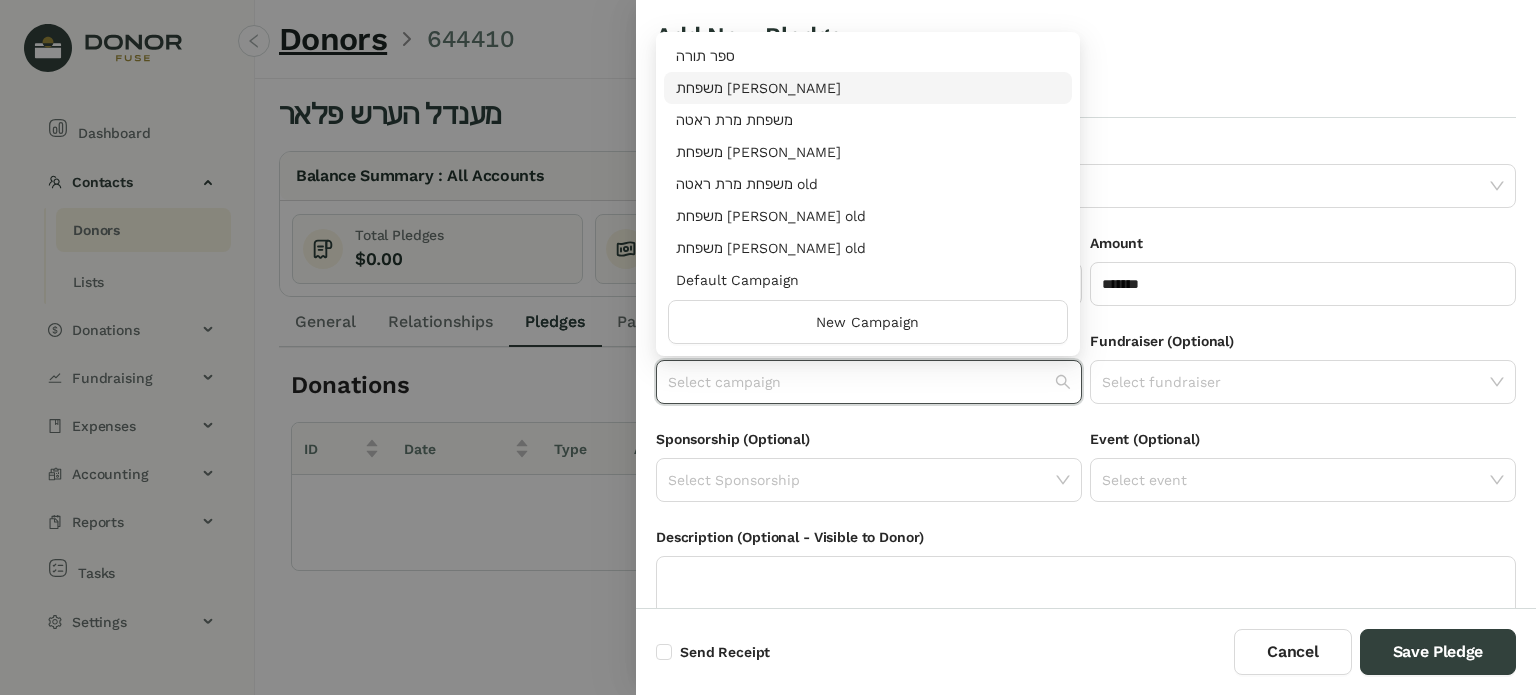 click on "משפחת [PERSON_NAME]" at bounding box center (868, 88) 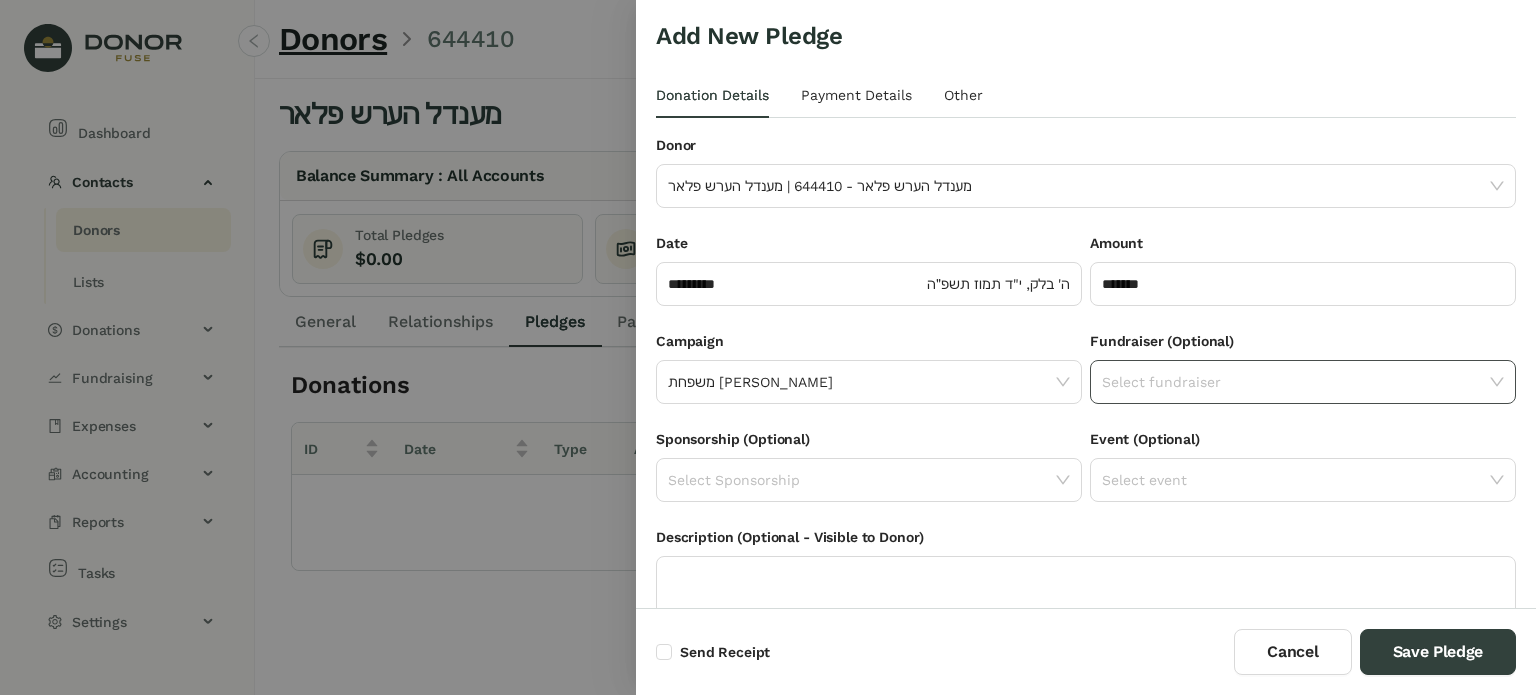 click 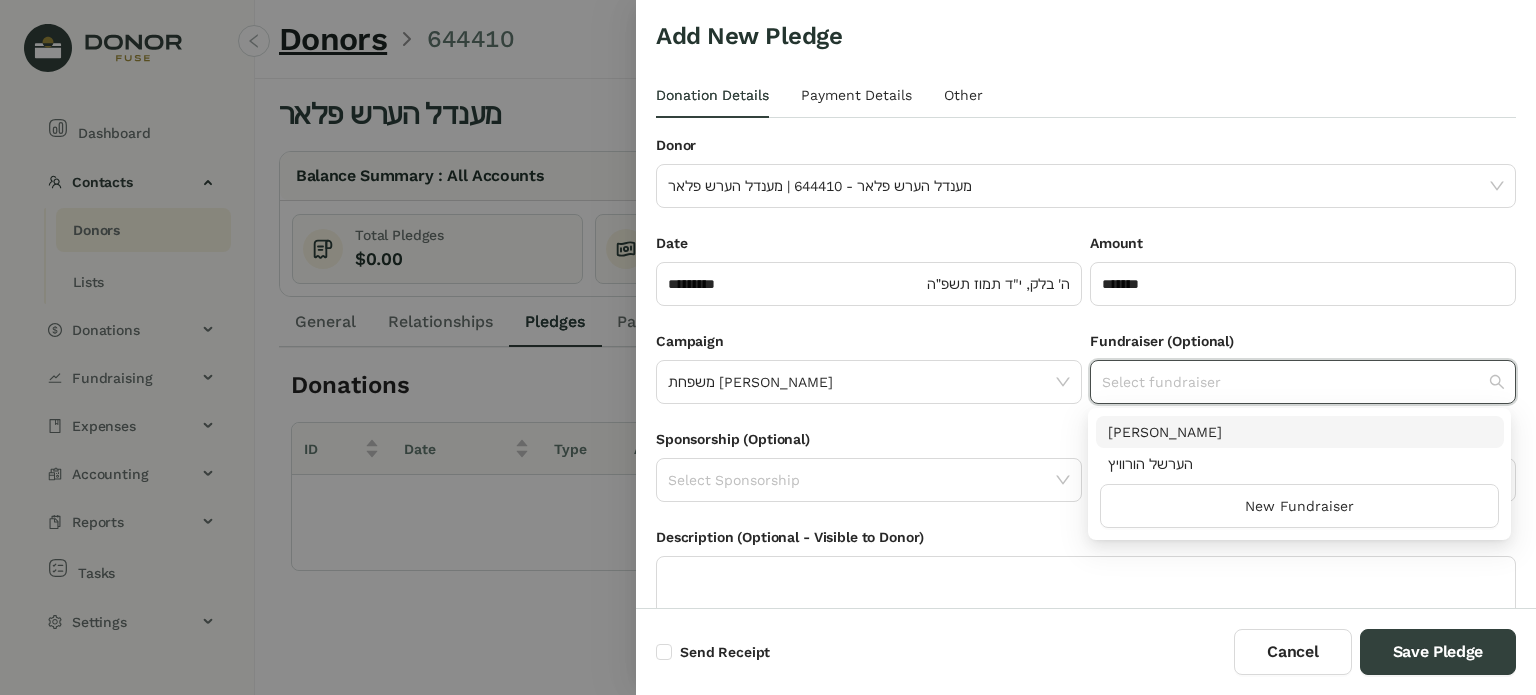 click on "[PERSON_NAME]" at bounding box center [1300, 432] 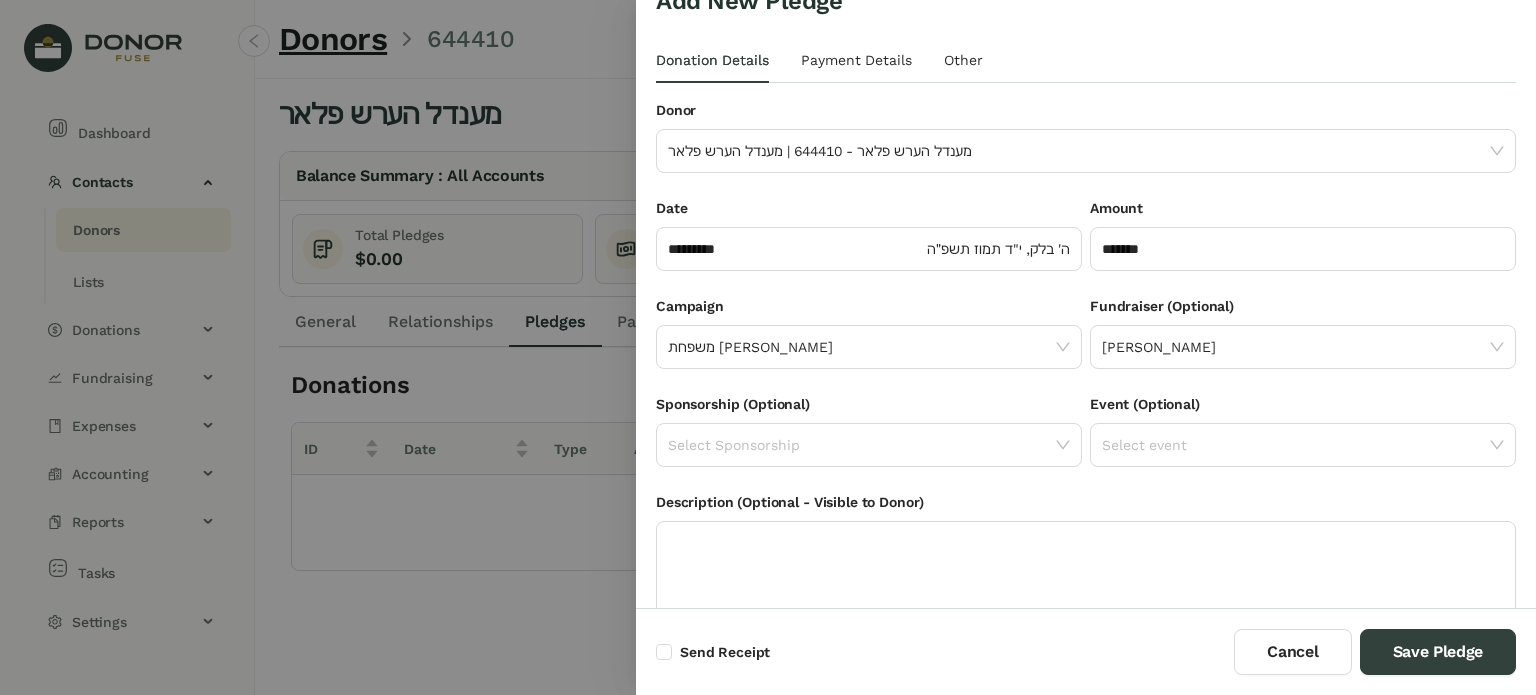scroll, scrollTop: 0, scrollLeft: 0, axis: both 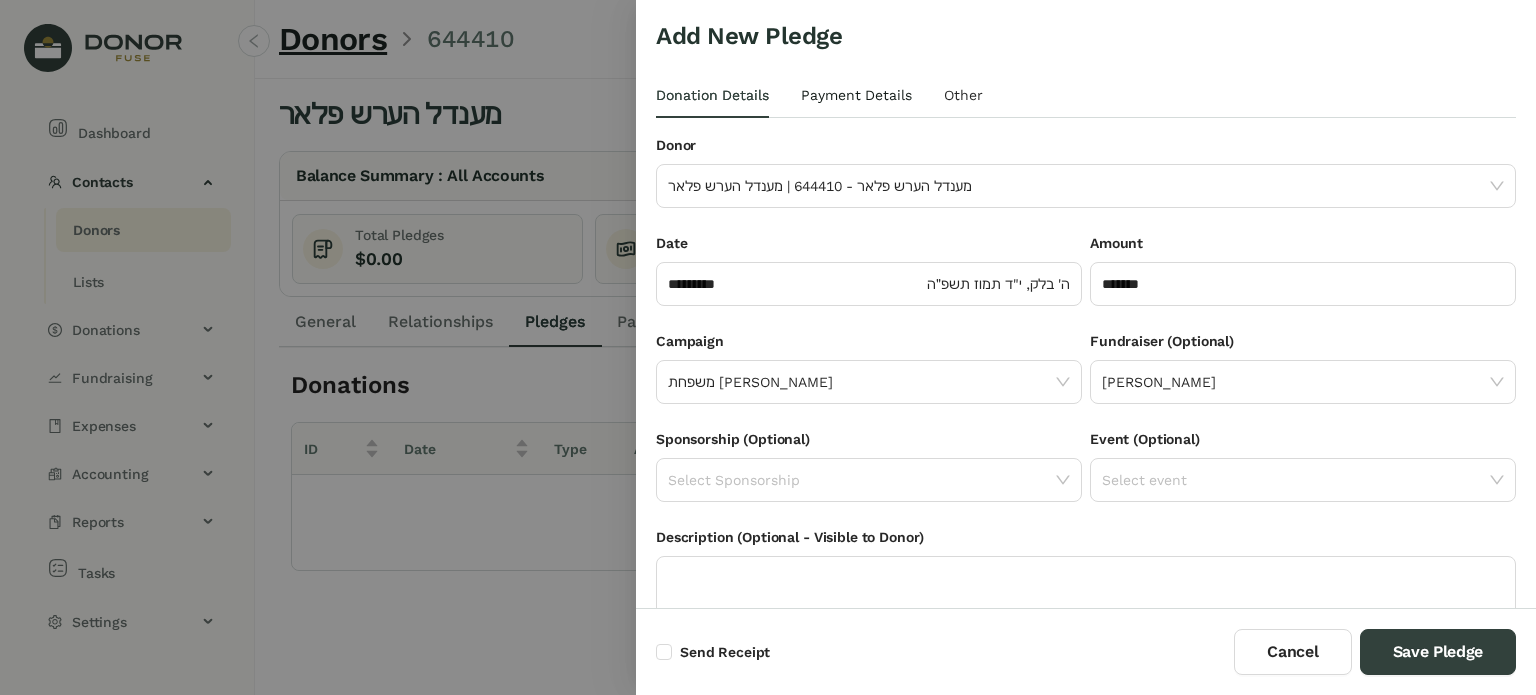 click on "Payment Details" at bounding box center (856, 95) 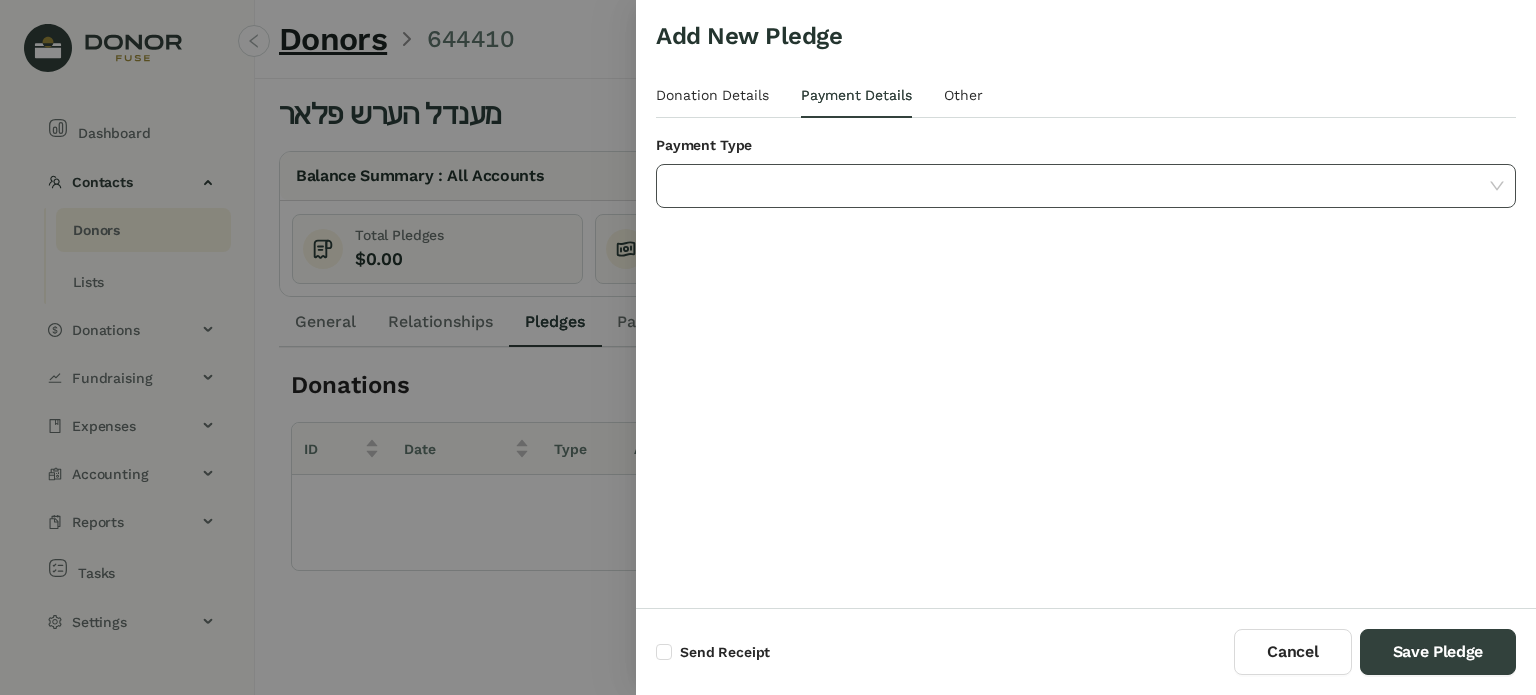 click 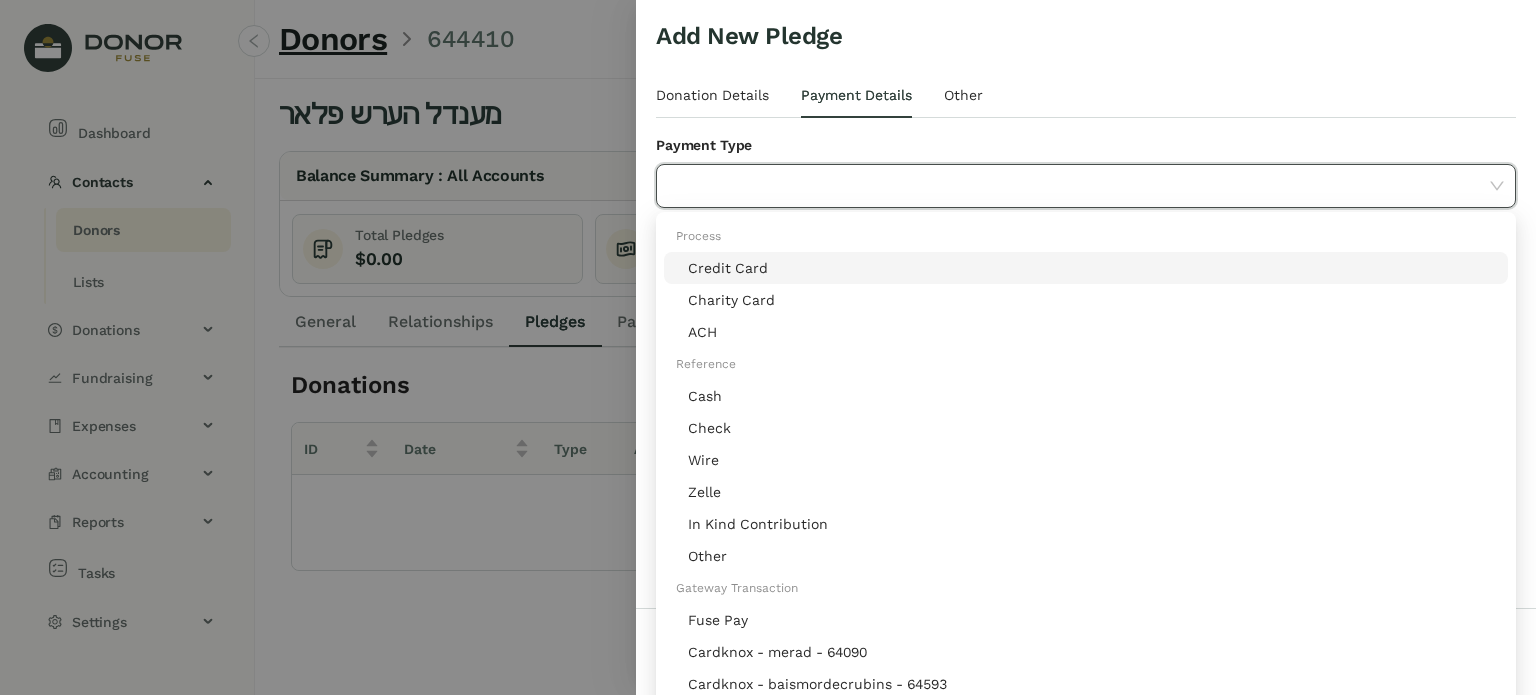 click on "Credit Card" 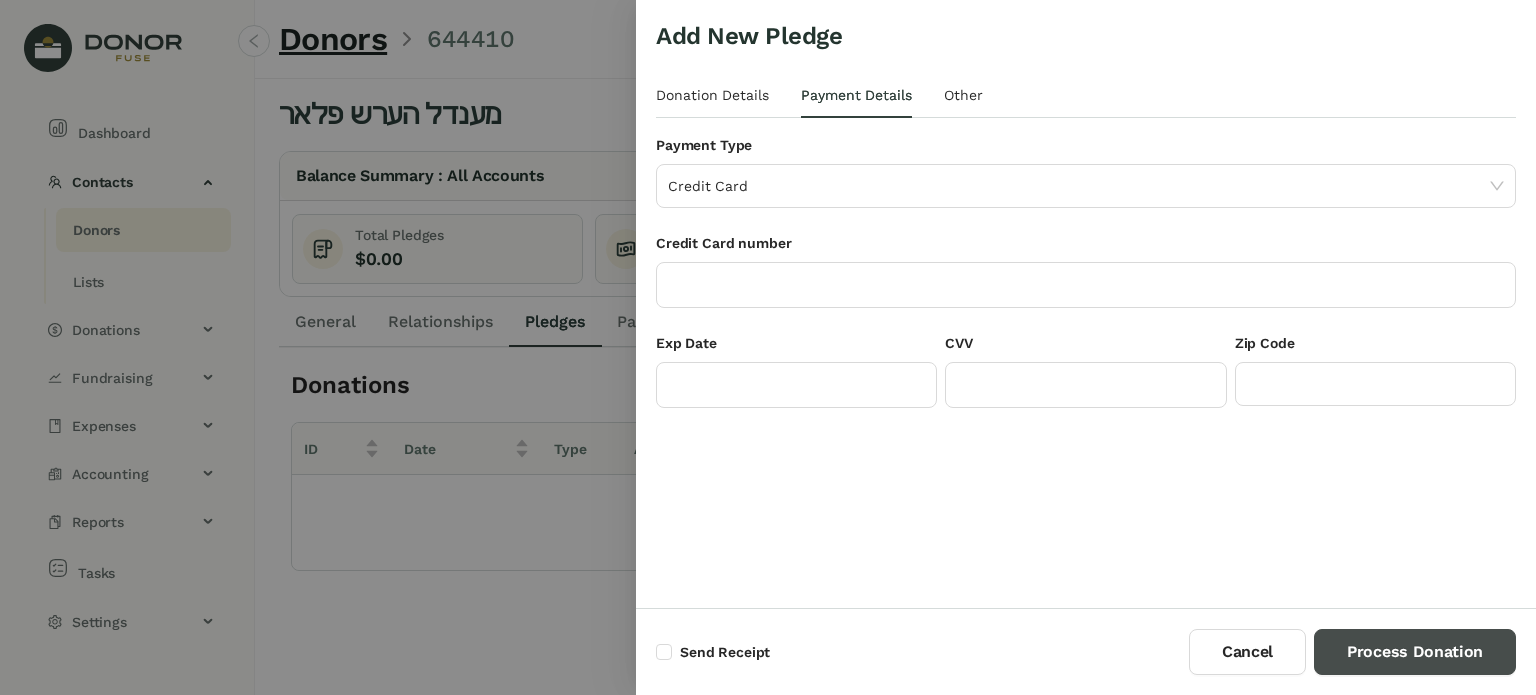click on "Process Donation" at bounding box center (1415, 652) 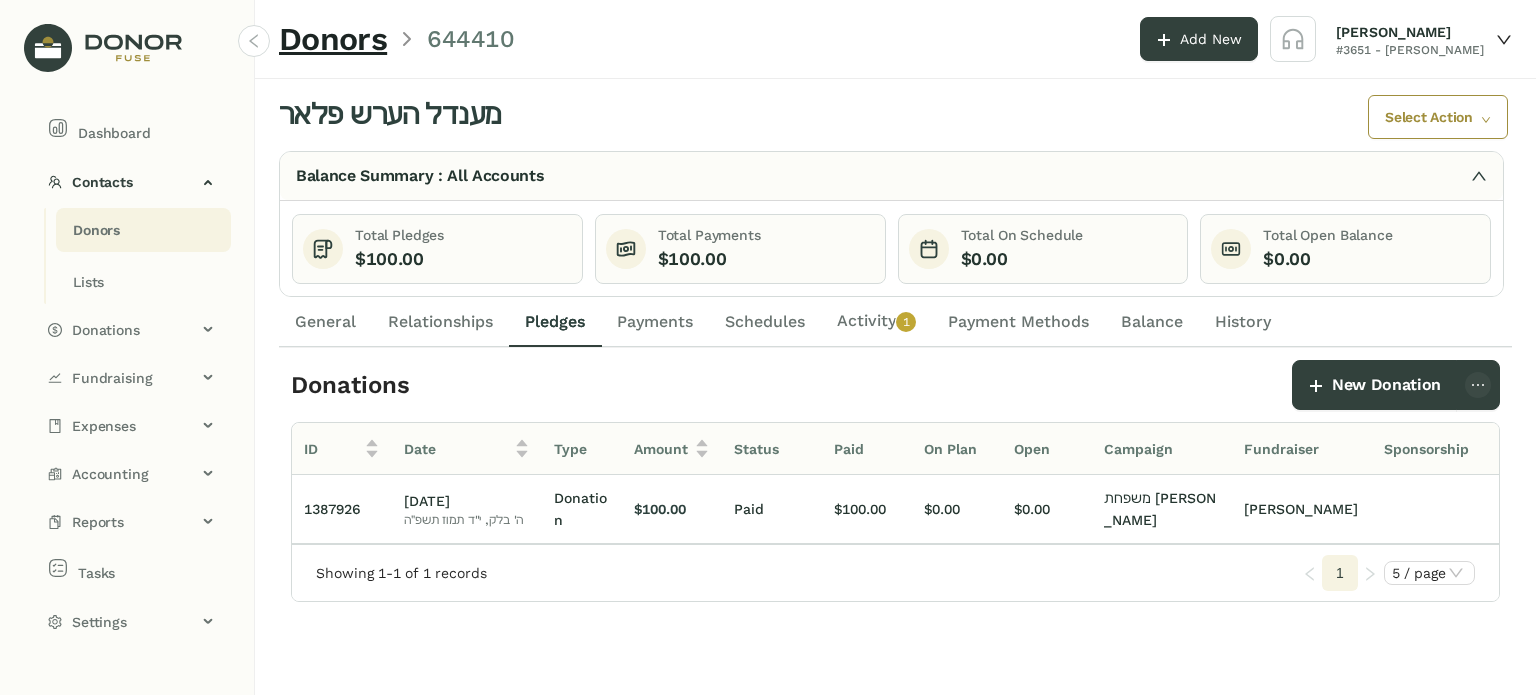 click on "Payments" 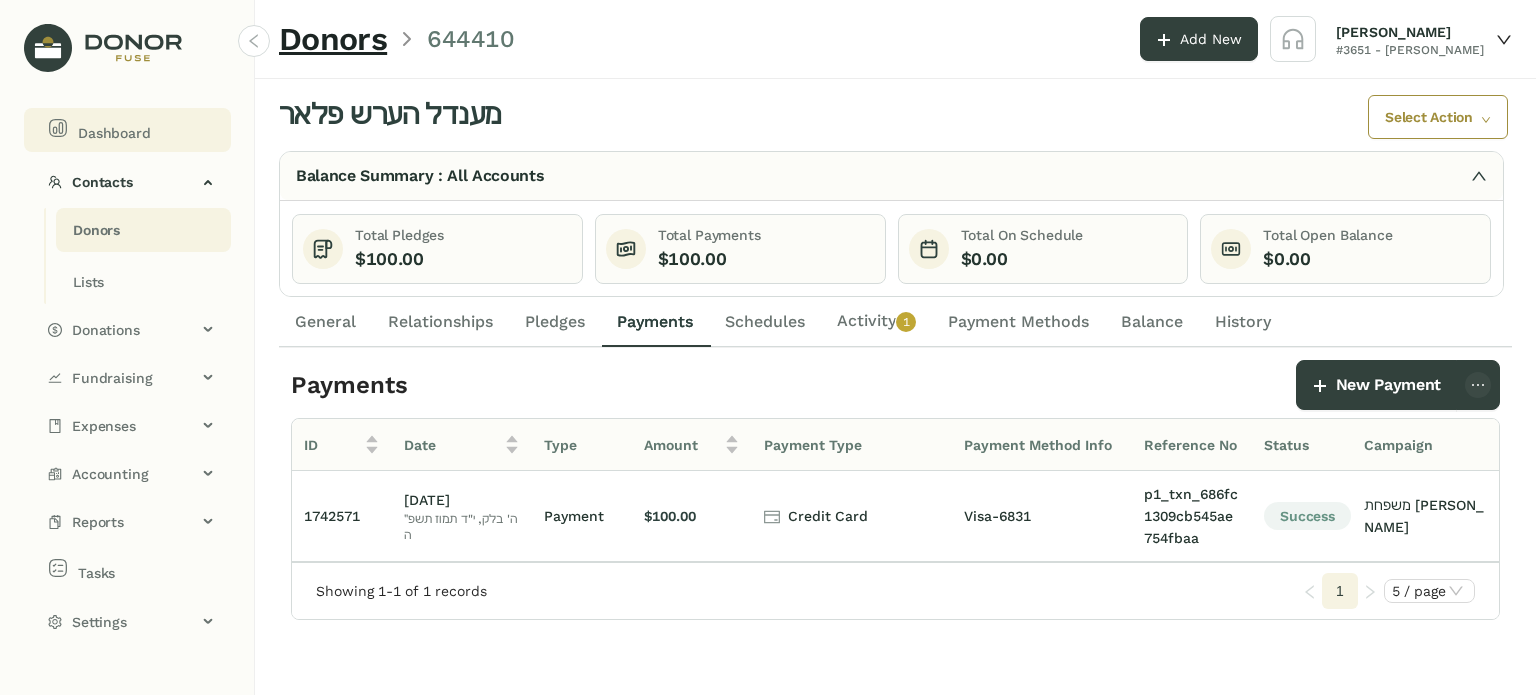 click 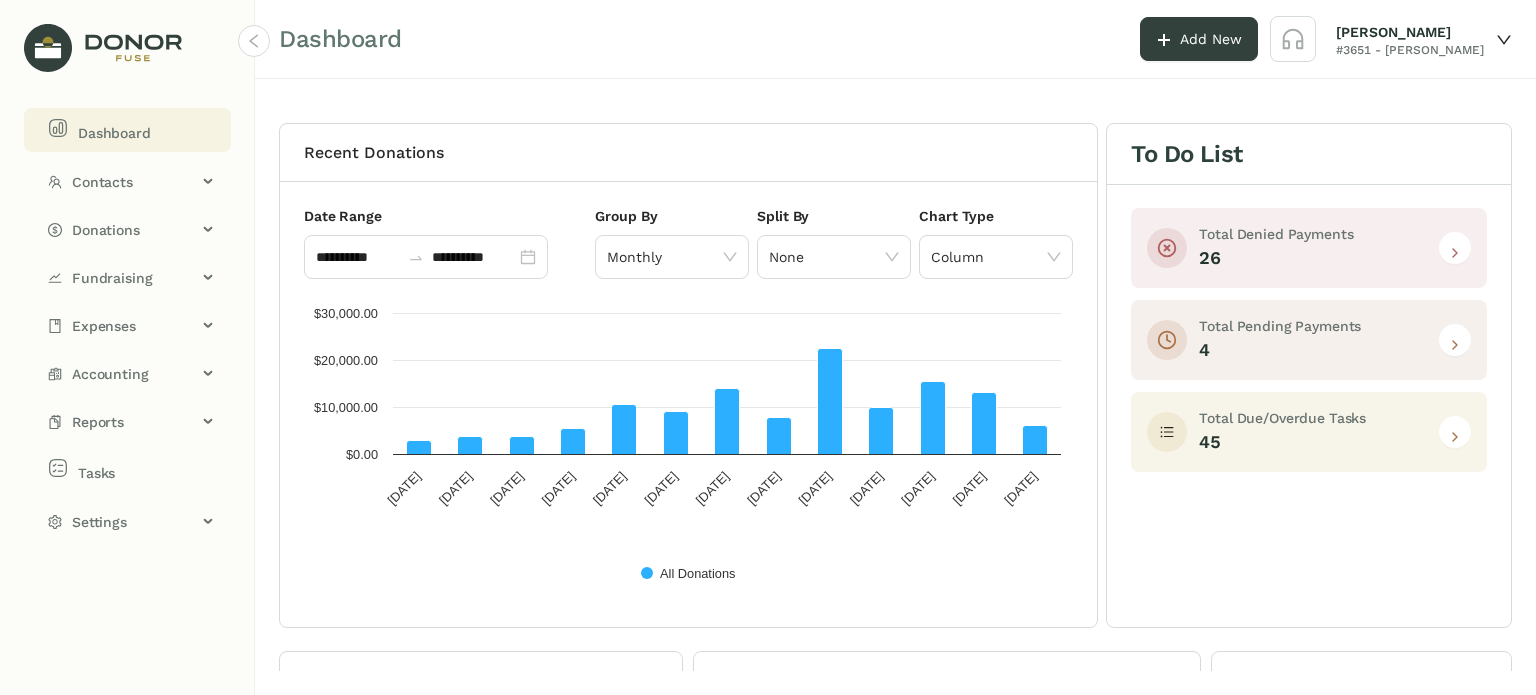 click on "Dashboard" 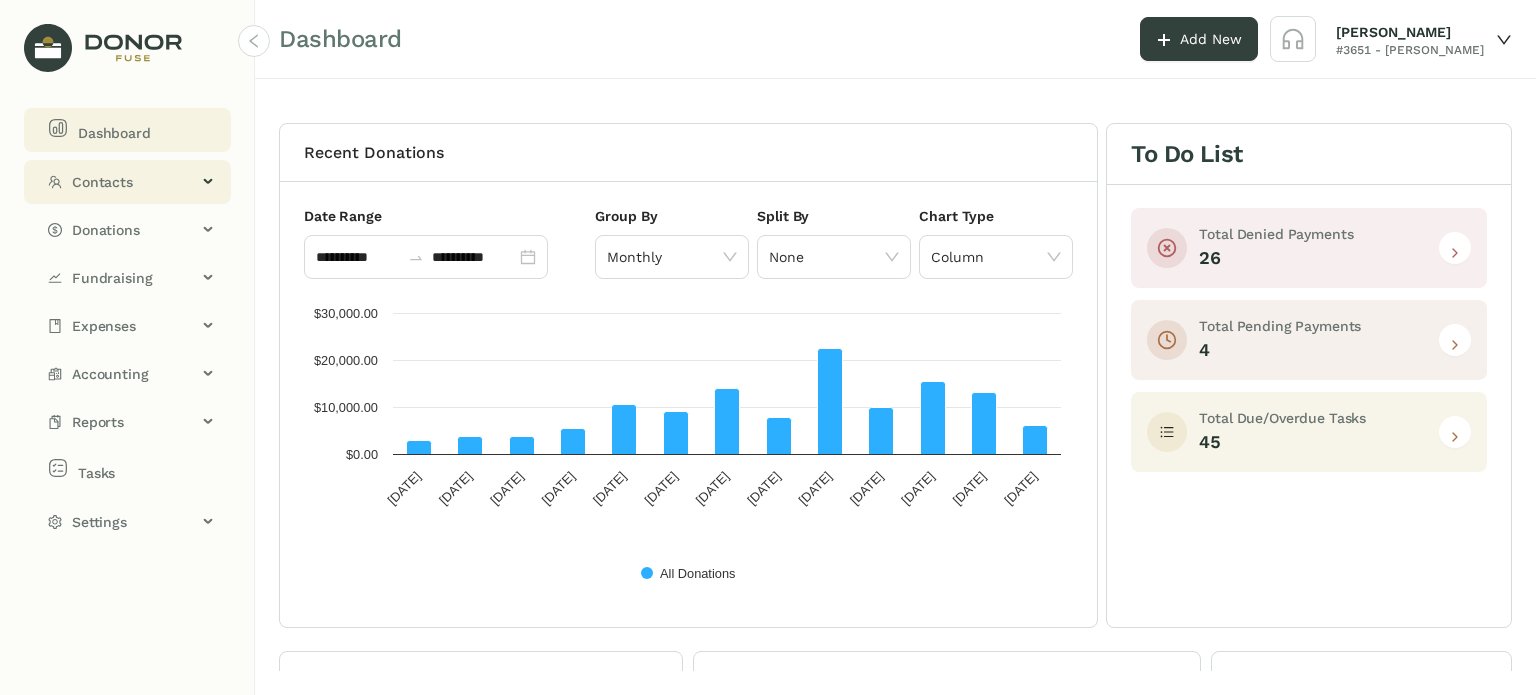 click on "Contacts" 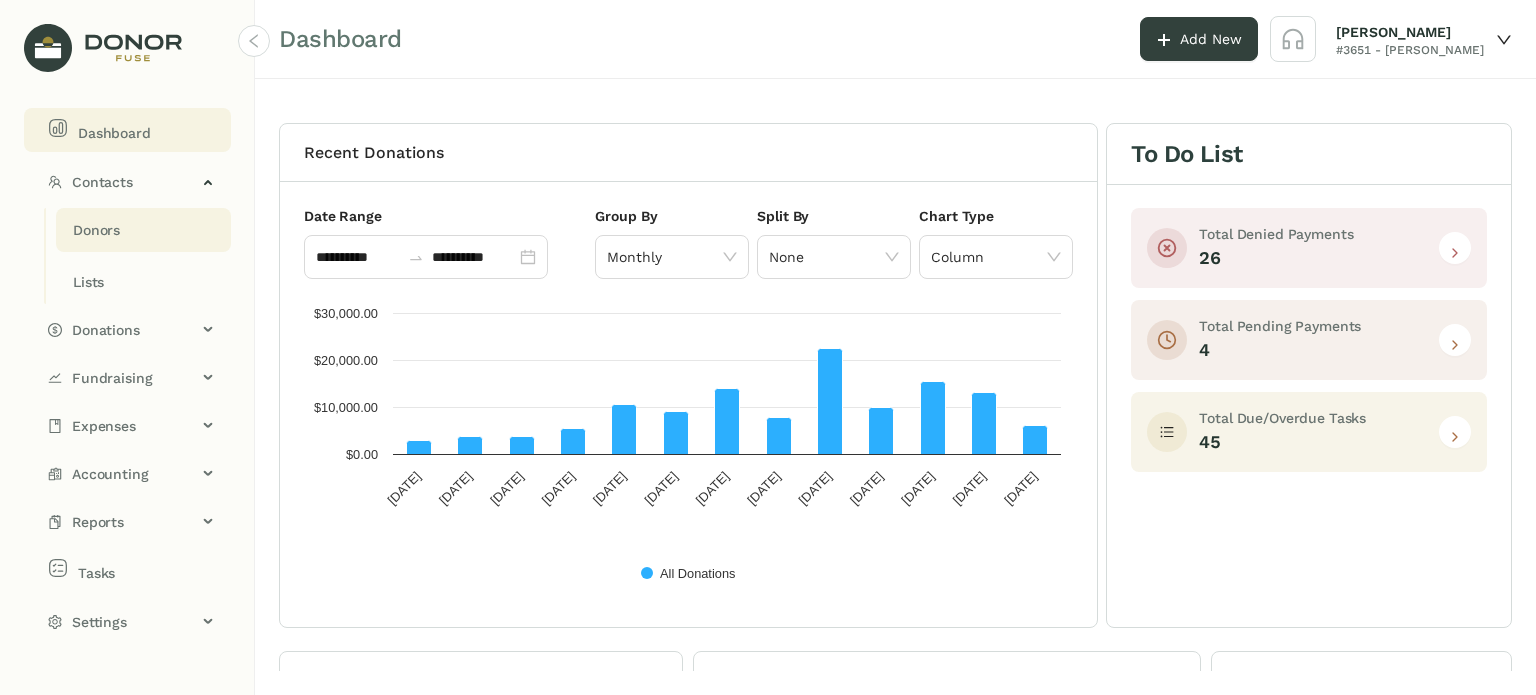 click on "Donors" 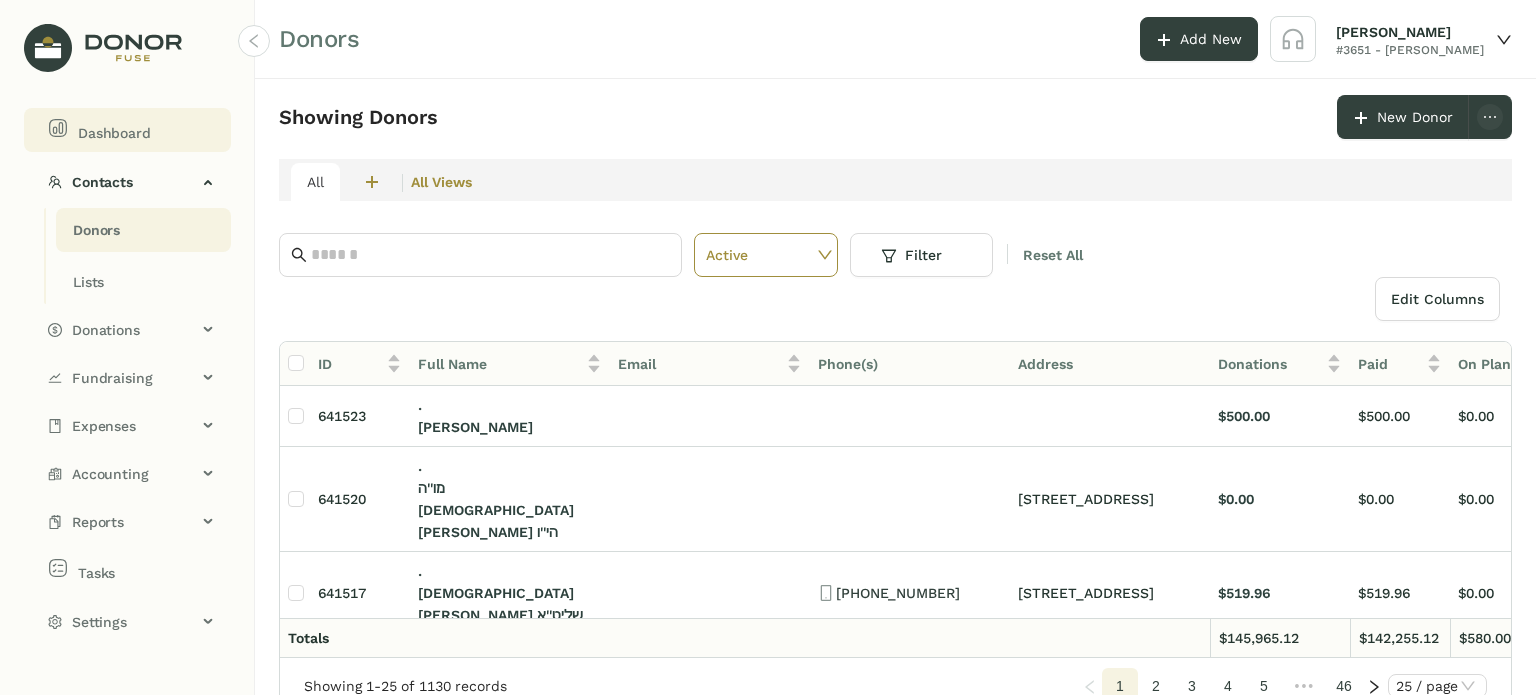 click on "Dashboard" 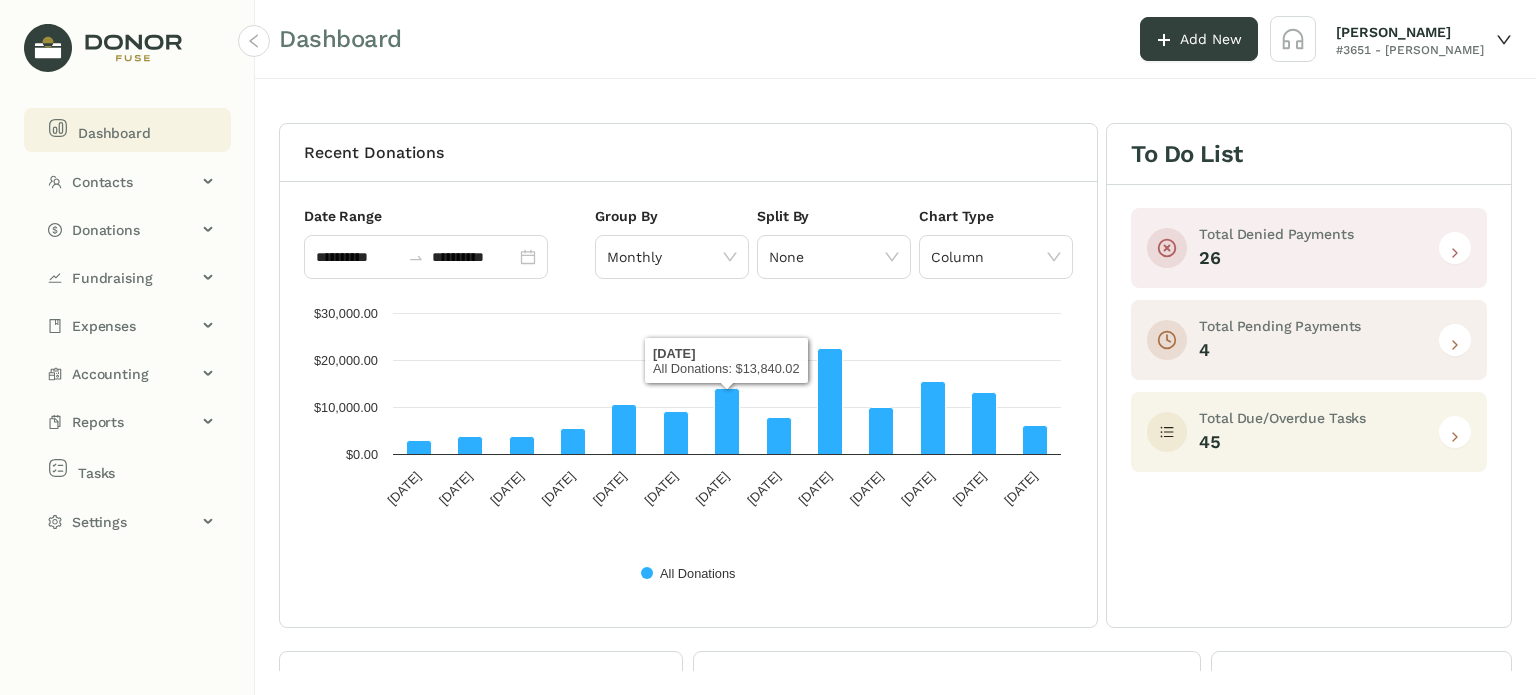 click on "Dashboard" 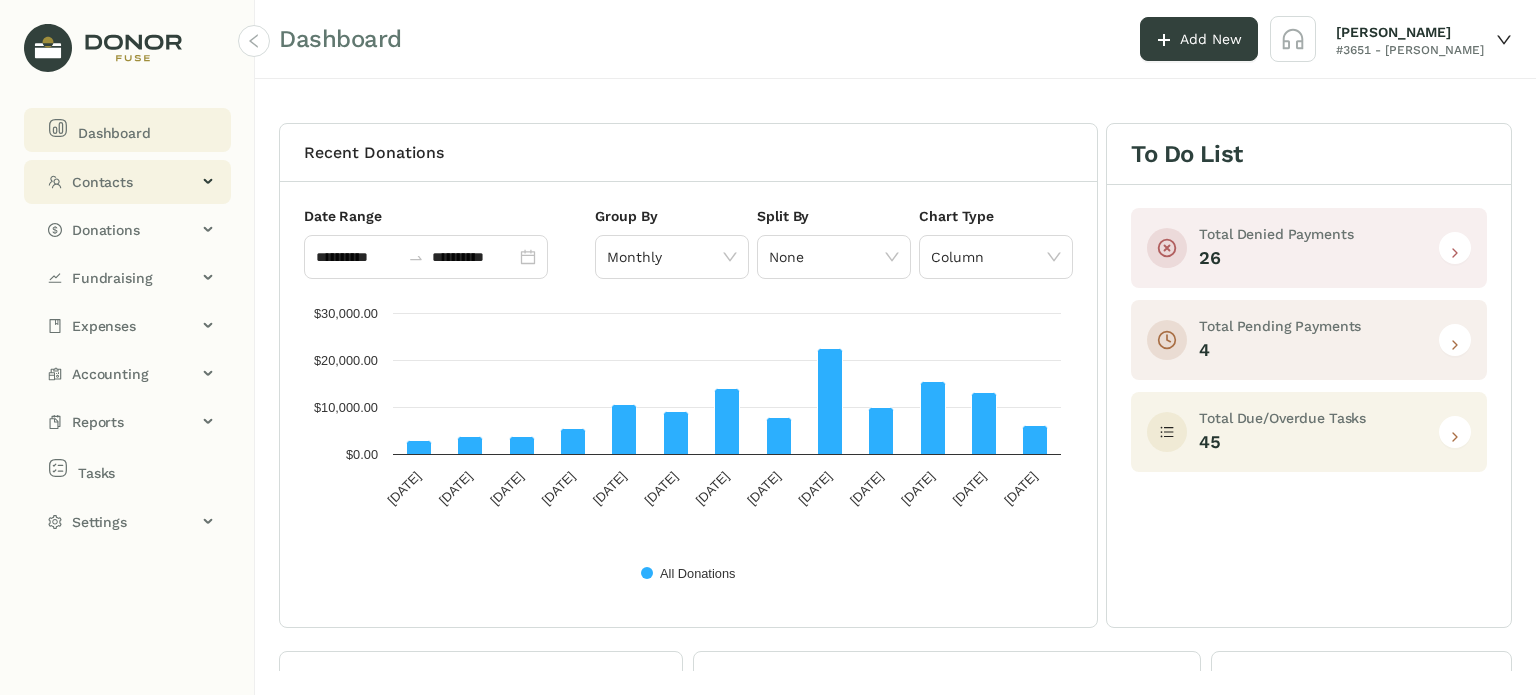 click on "Contacts" 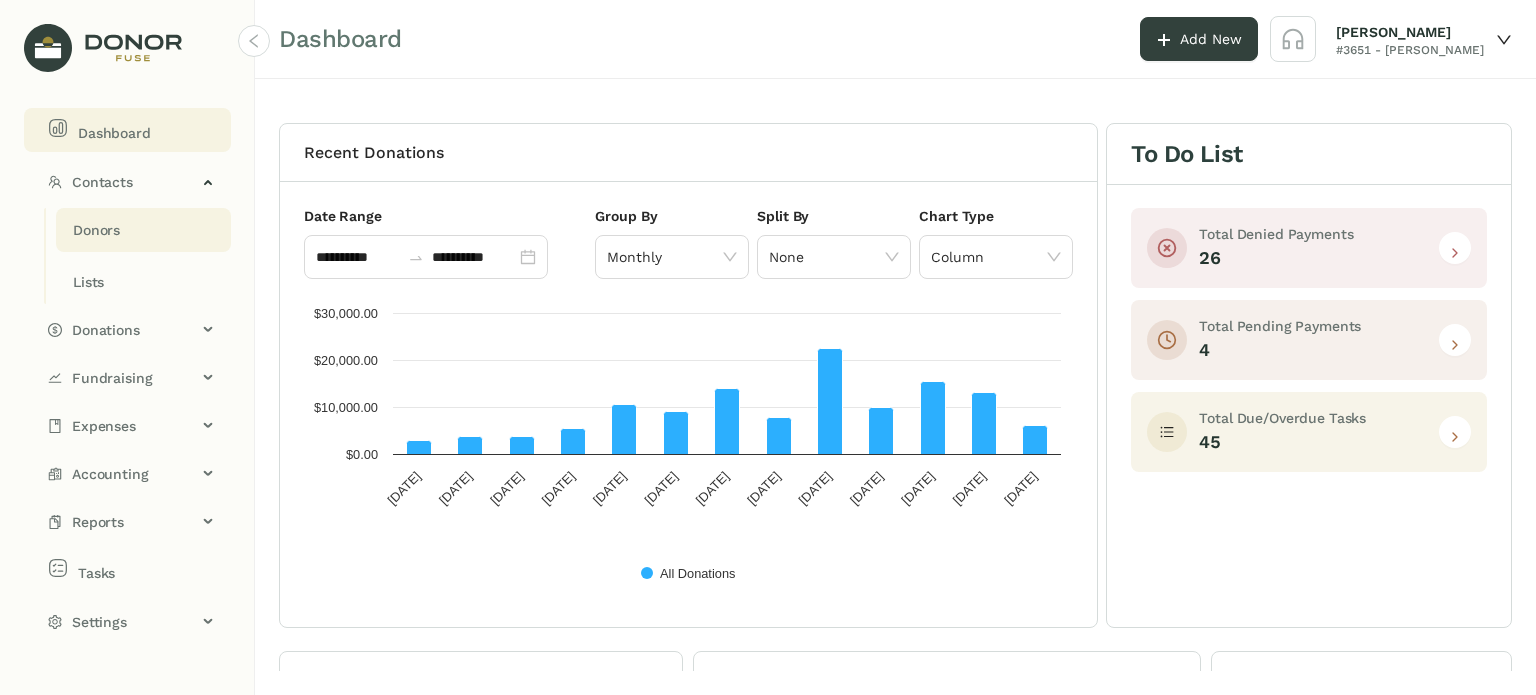click on "Donors" 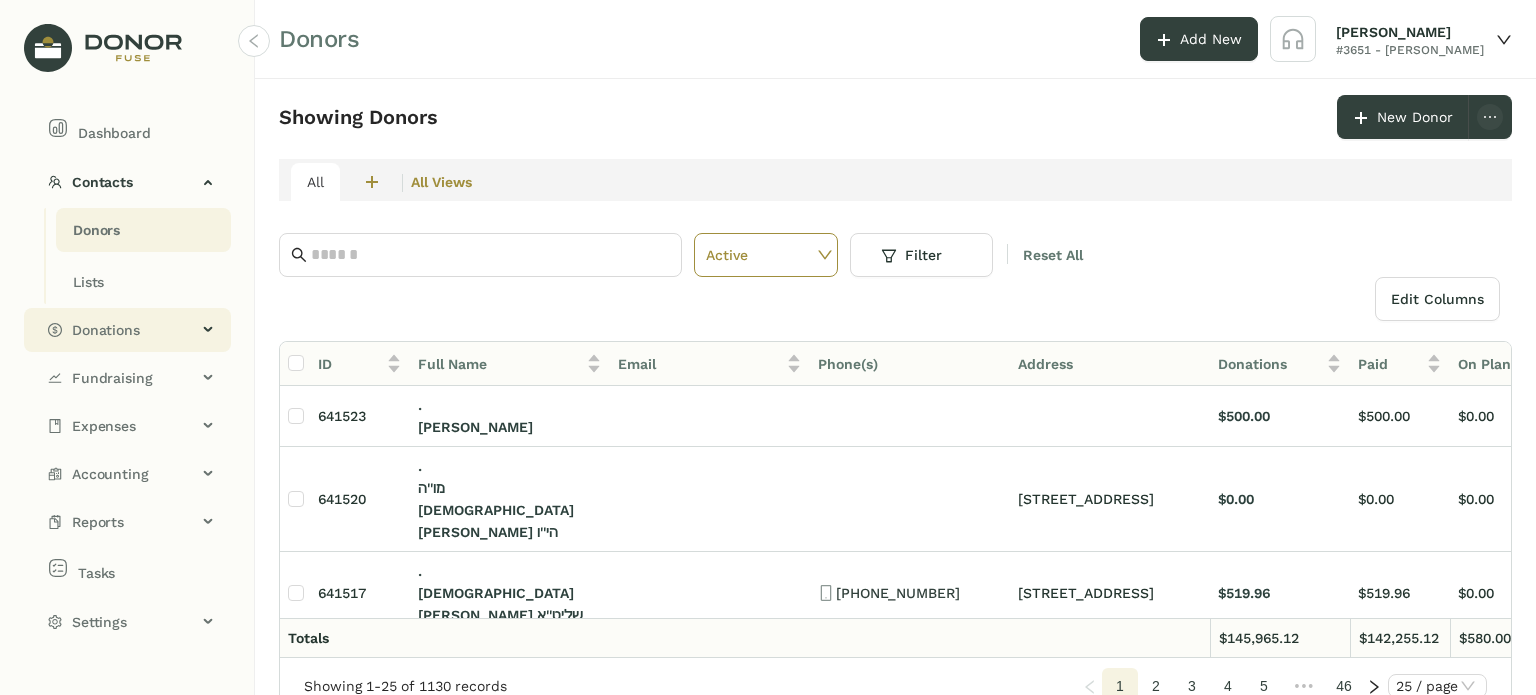 click on "Donations" 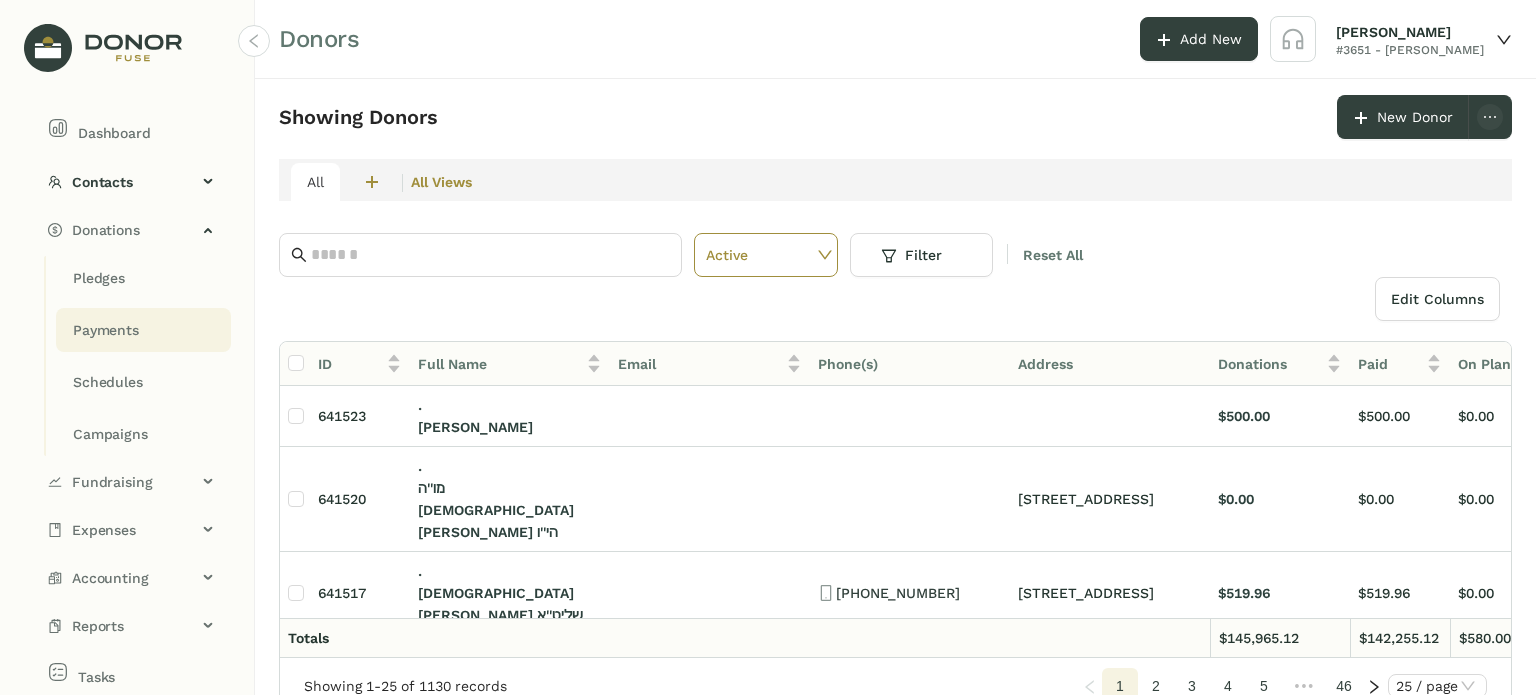 click on "Payments" 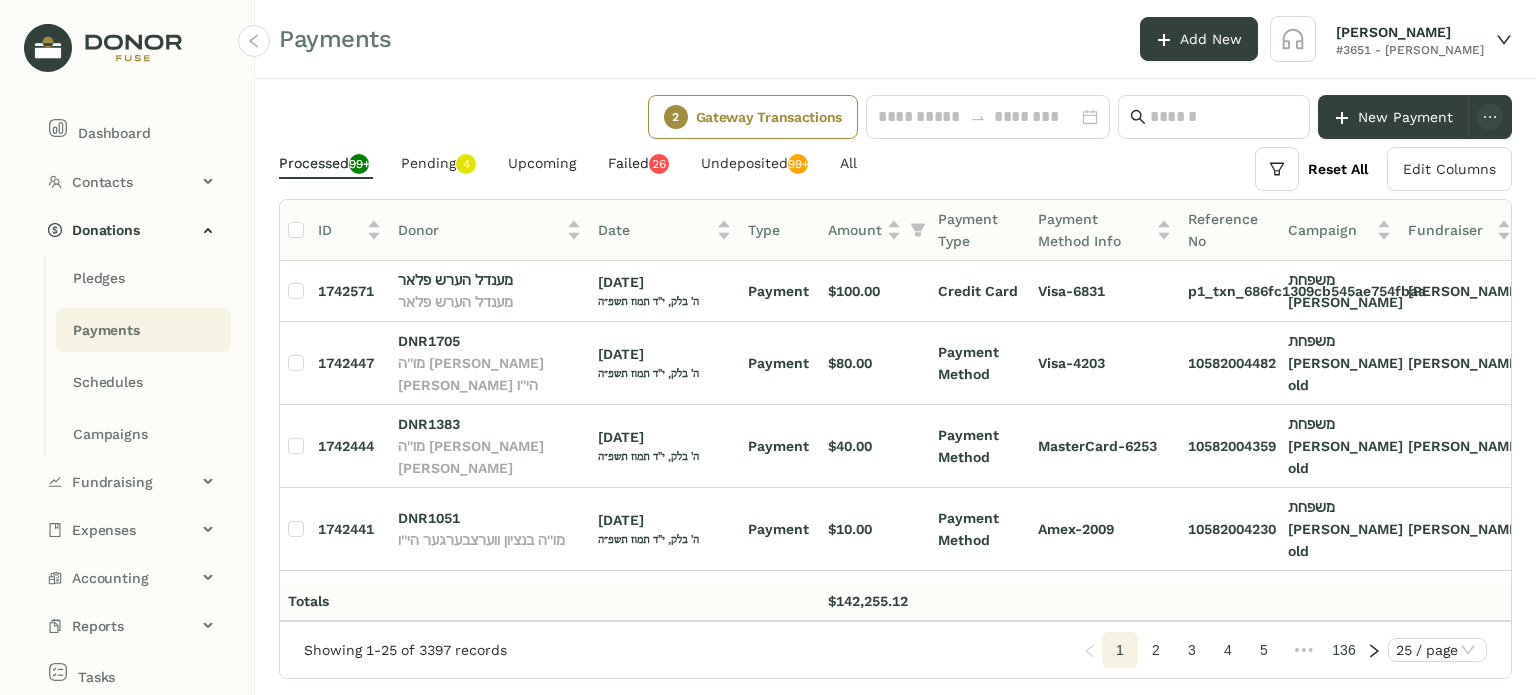 click on "Failed   0   1   2   3   4   5   6   7   8   9   0   1   2   3   4   5   6   7   8   9" 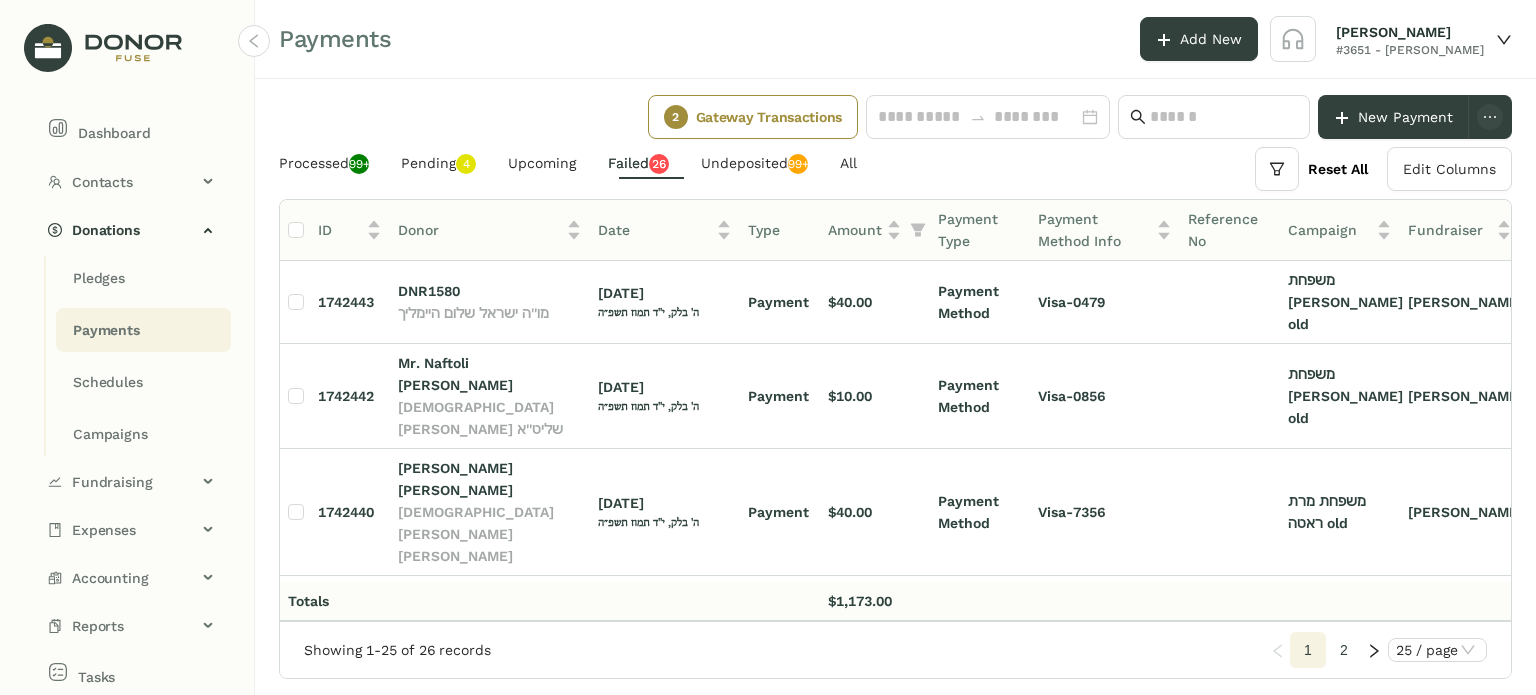 scroll, scrollTop: 0, scrollLeft: 17, axis: horizontal 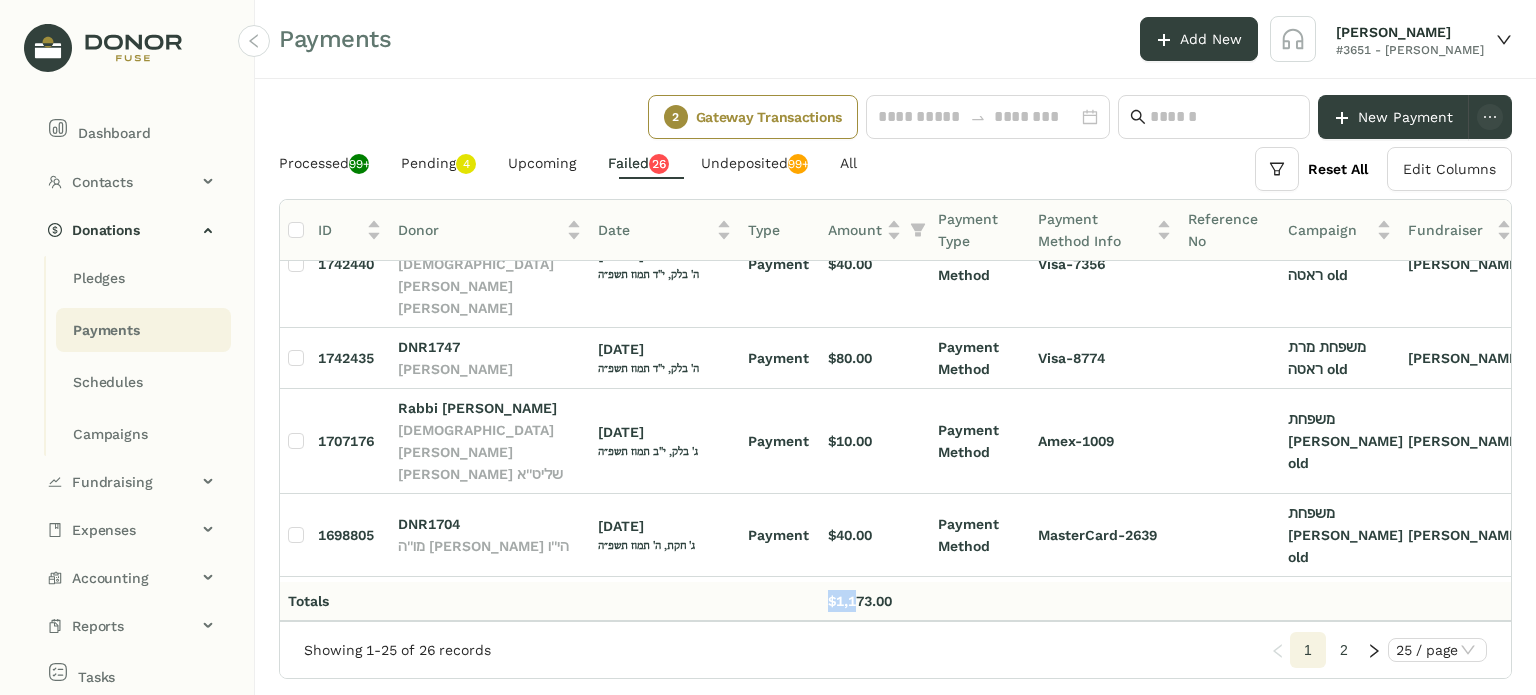 drag, startPoint x: 569, startPoint y: 608, endPoint x: 807, endPoint y: 537, distance: 248.36465 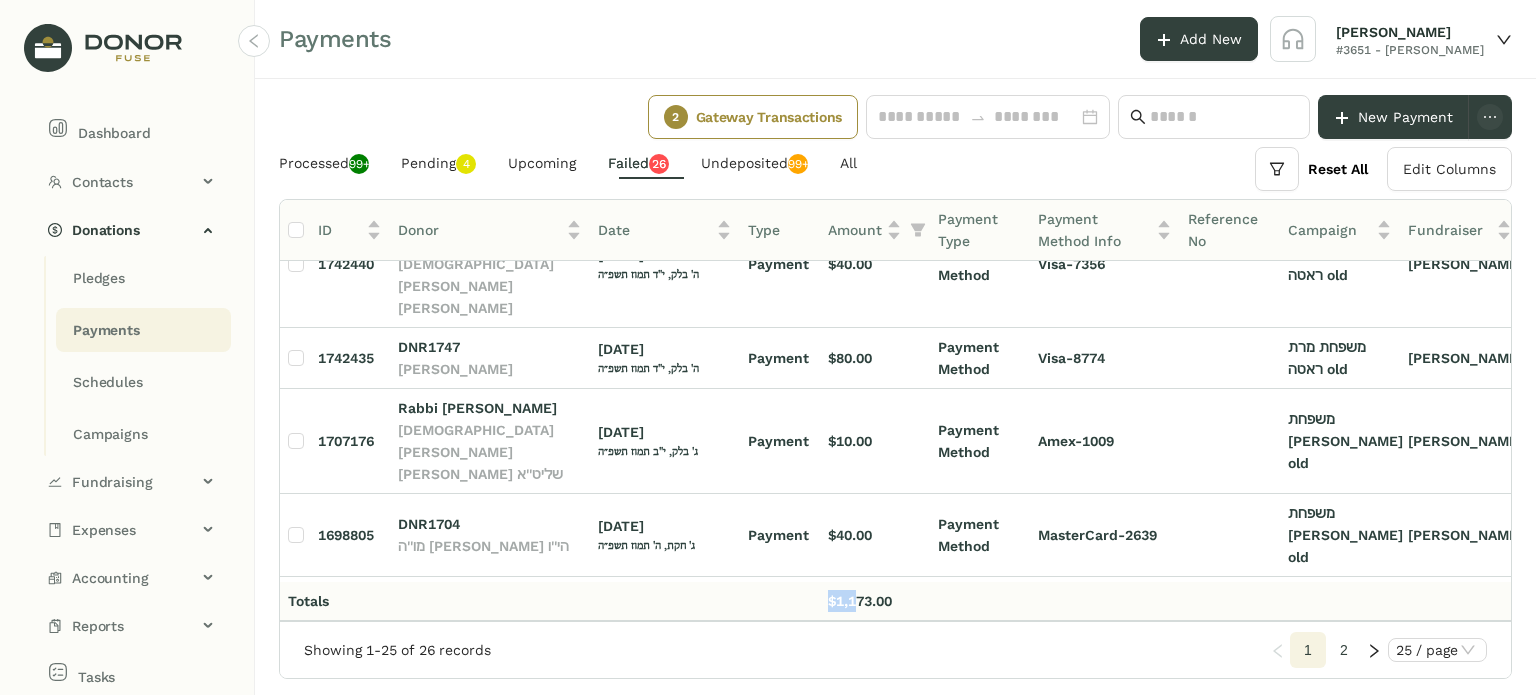 click on "Totals $1,173.00" 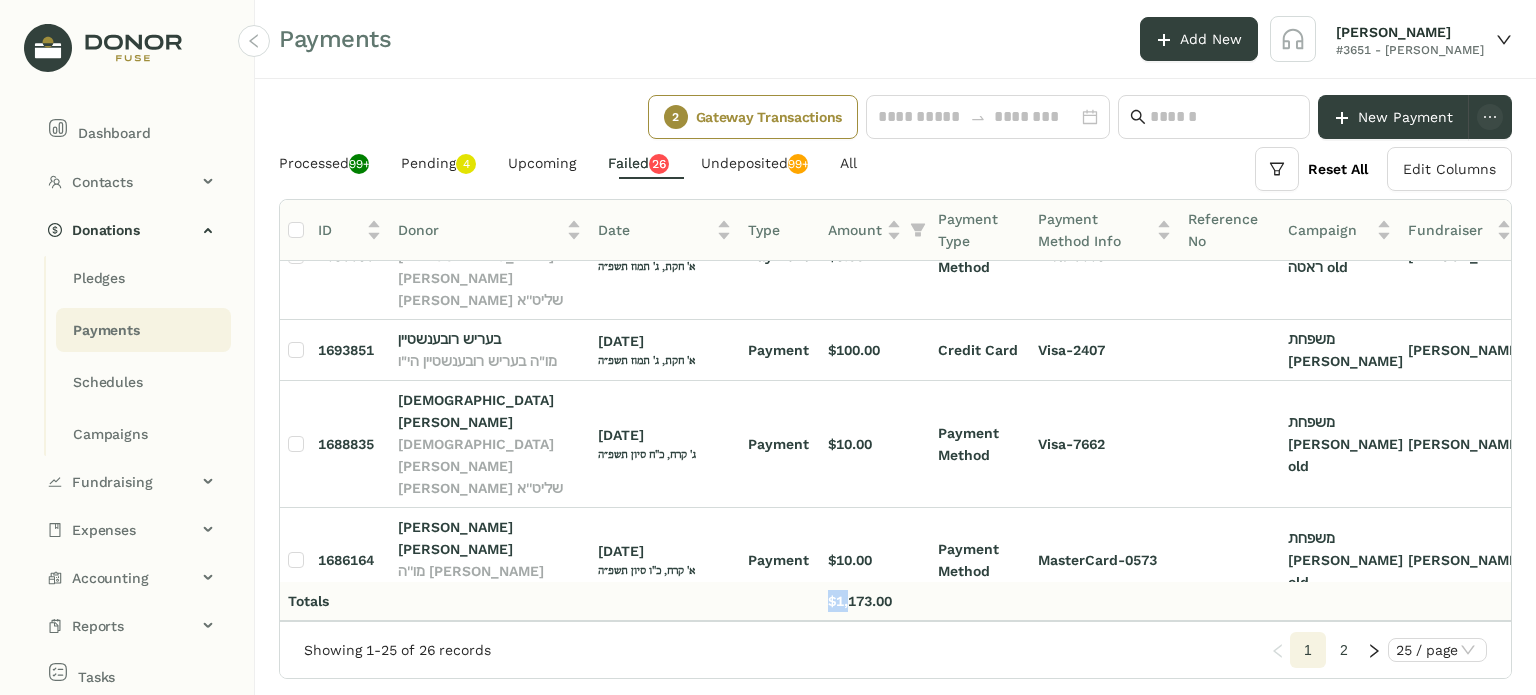 click 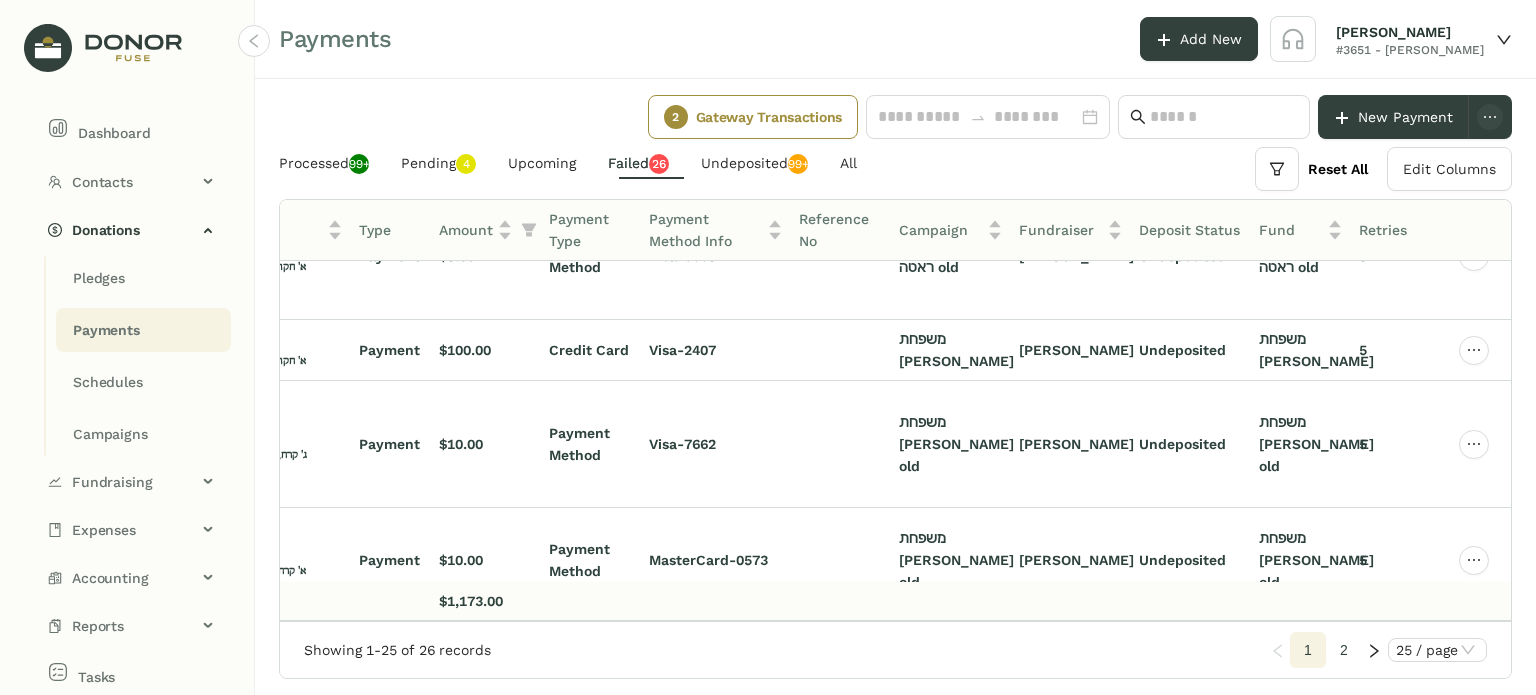 click 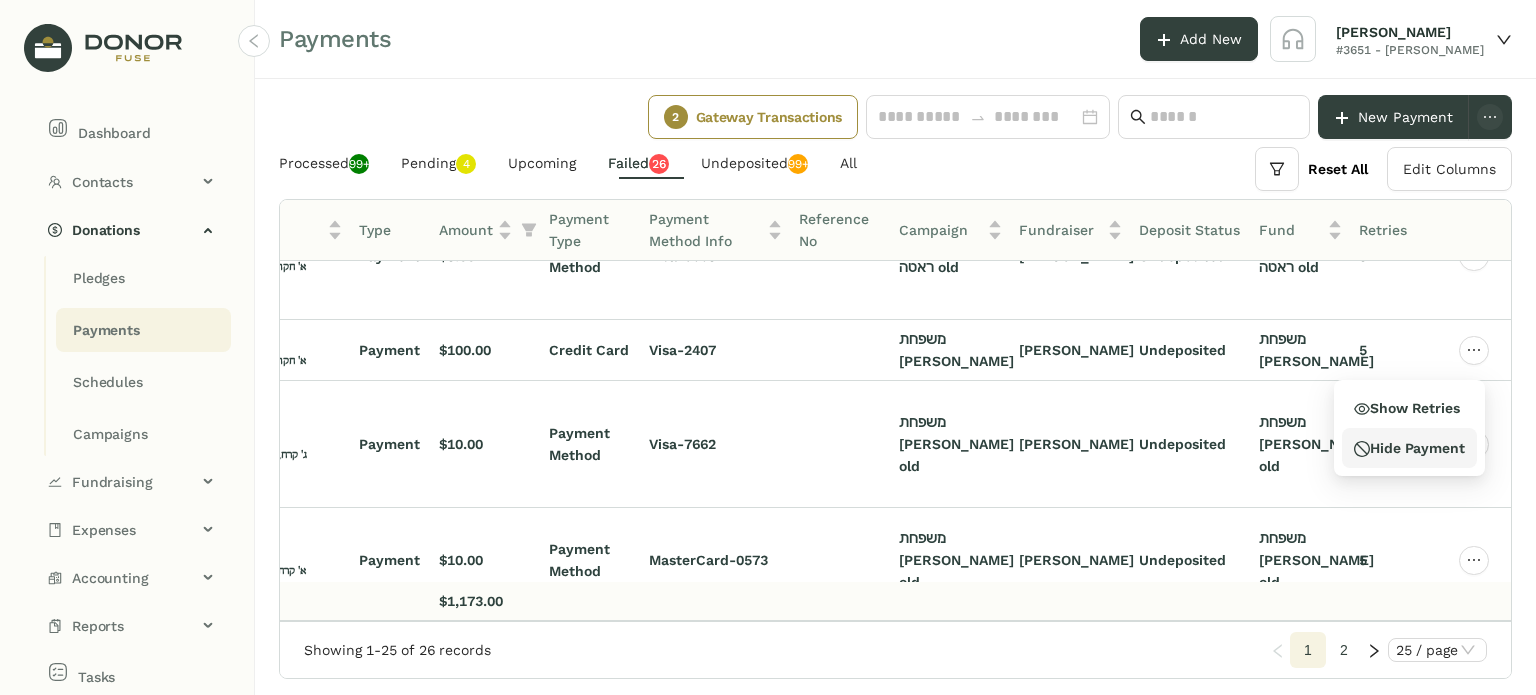 click on "Hide Payment" at bounding box center (1409, 448) 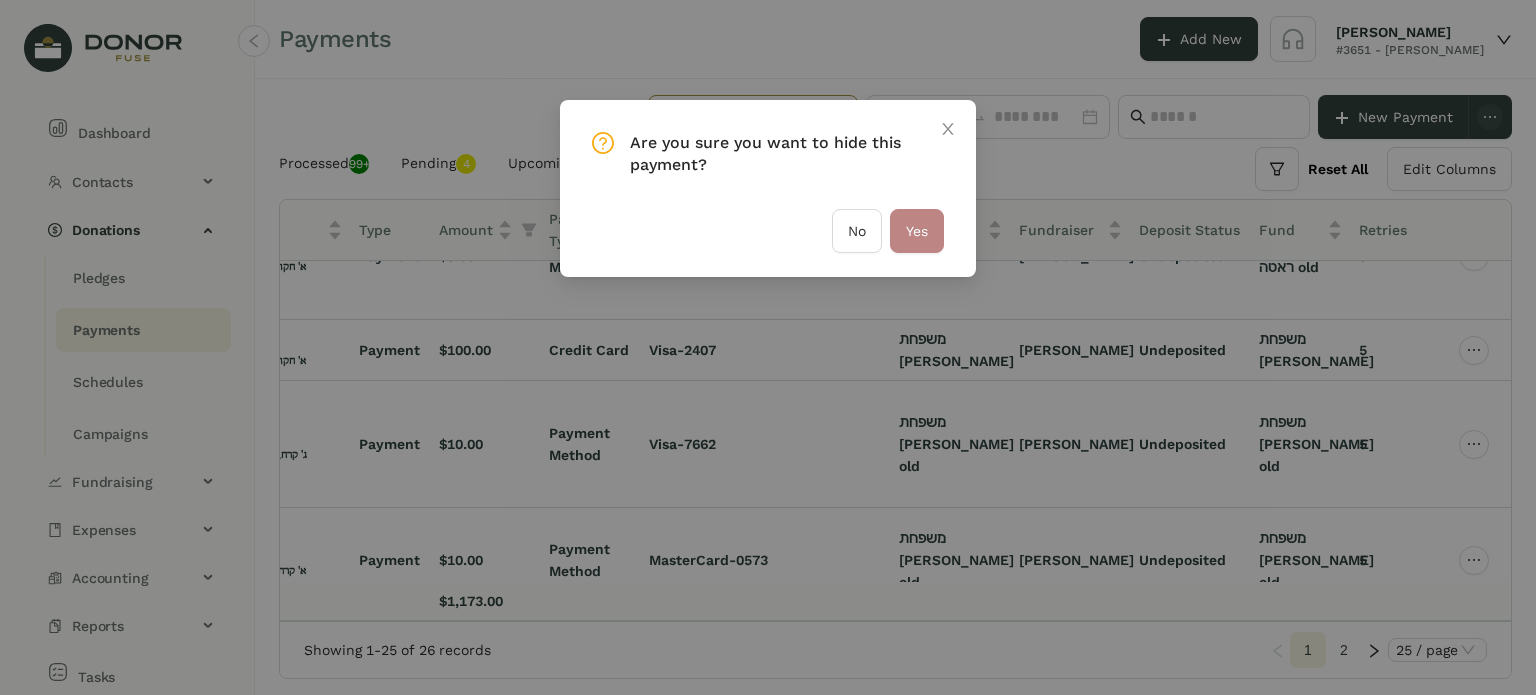 drag, startPoint x: 922, startPoint y: 223, endPoint x: 934, endPoint y: 237, distance: 18.439089 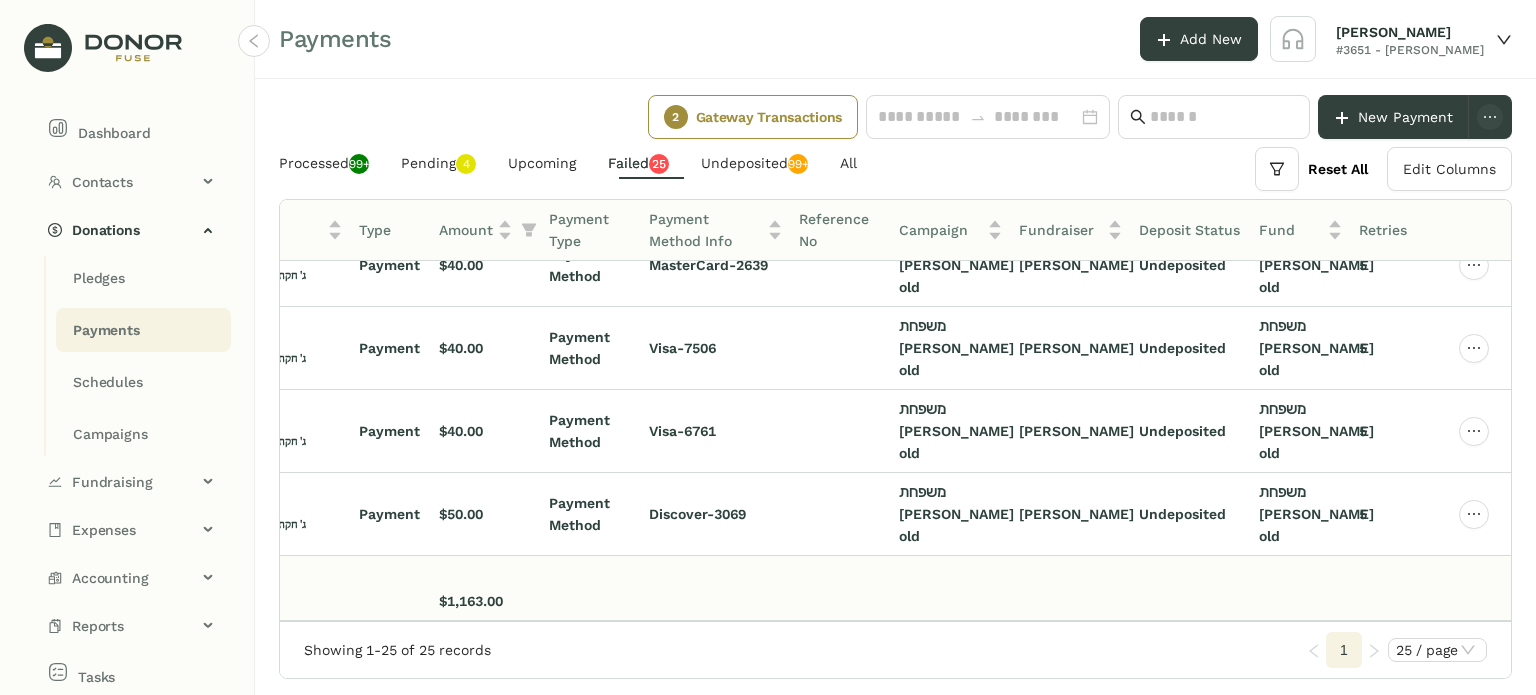 click 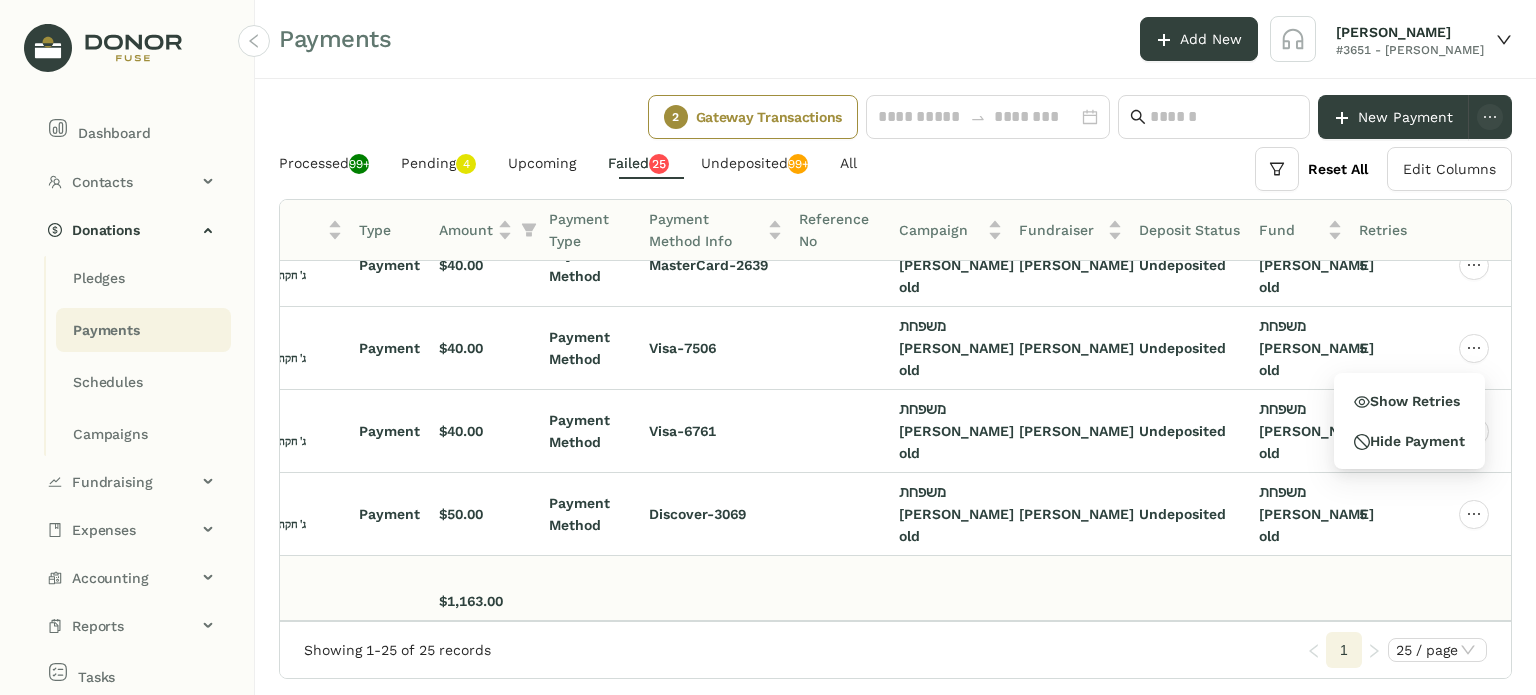 click on "Undeposited" 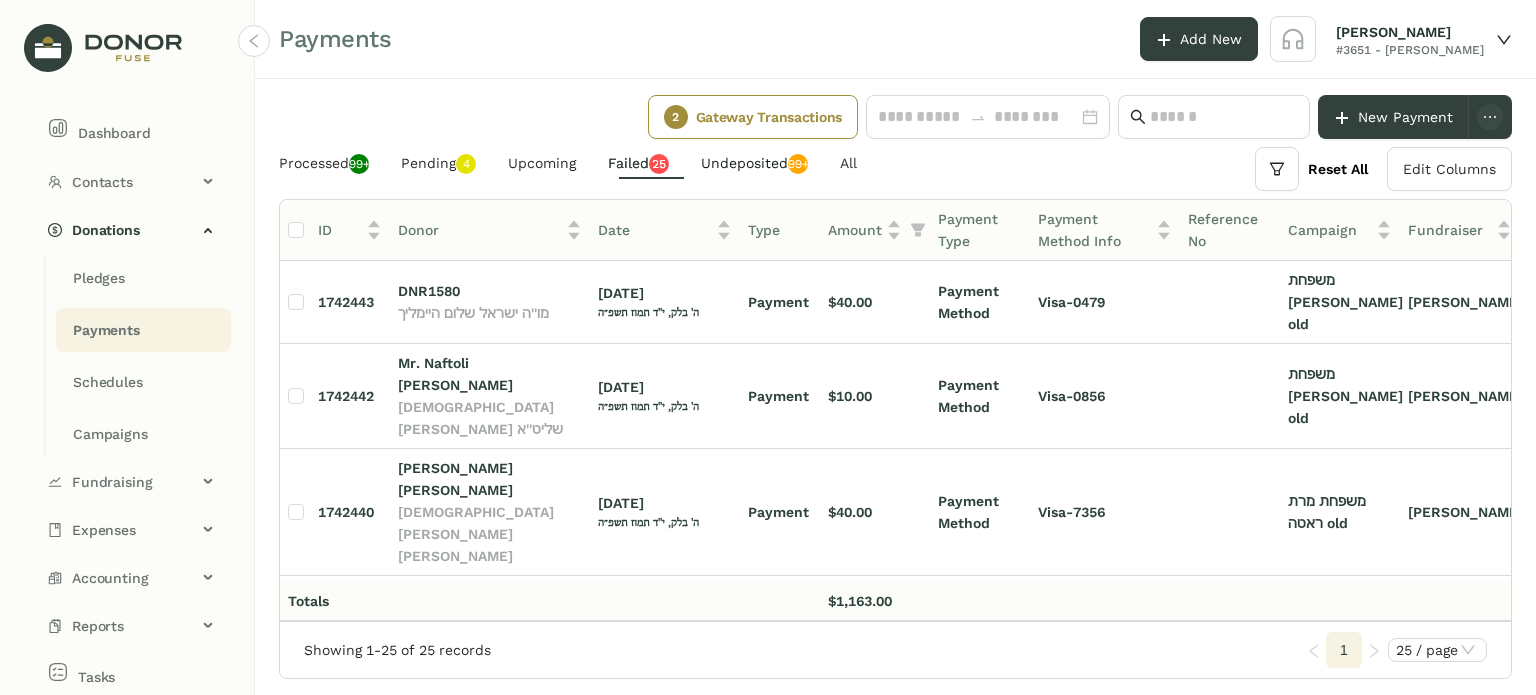 click on "Undeposited  99+" 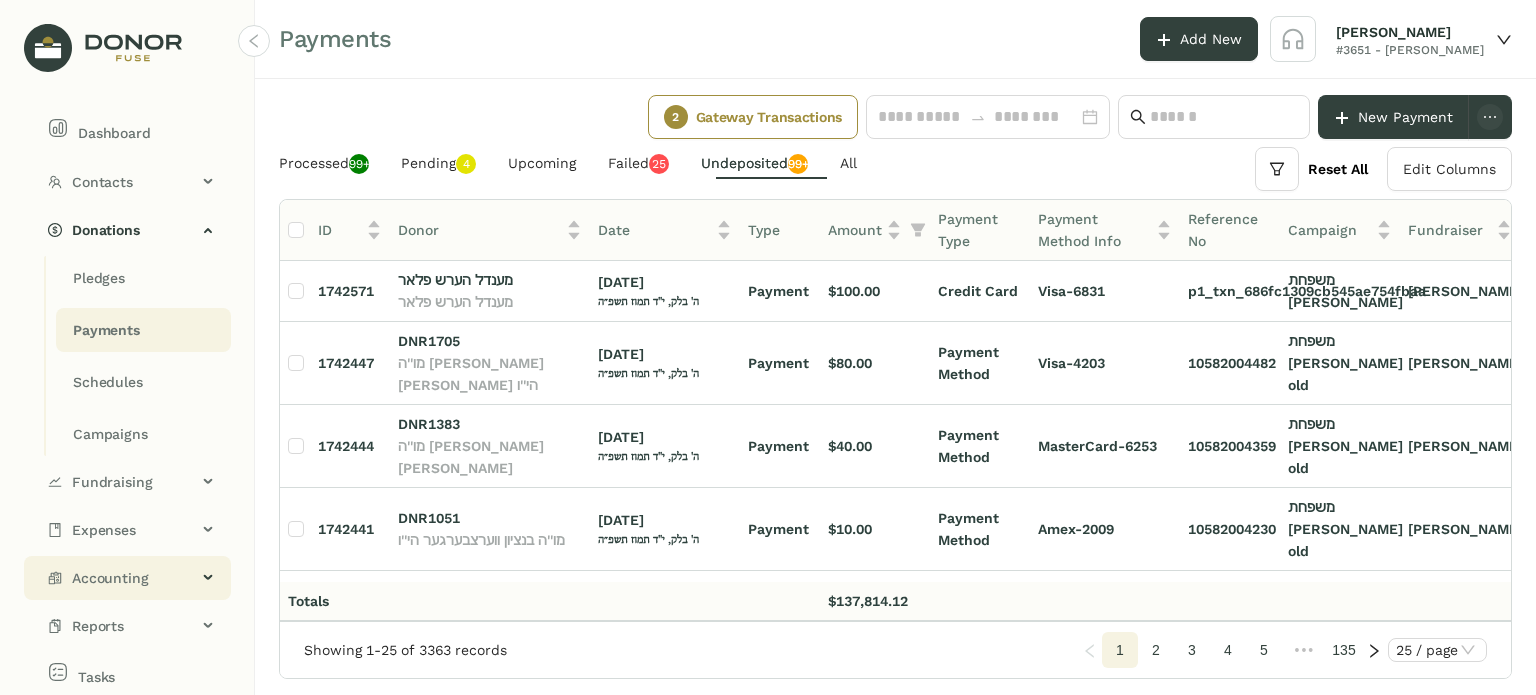 click on "Accounting" 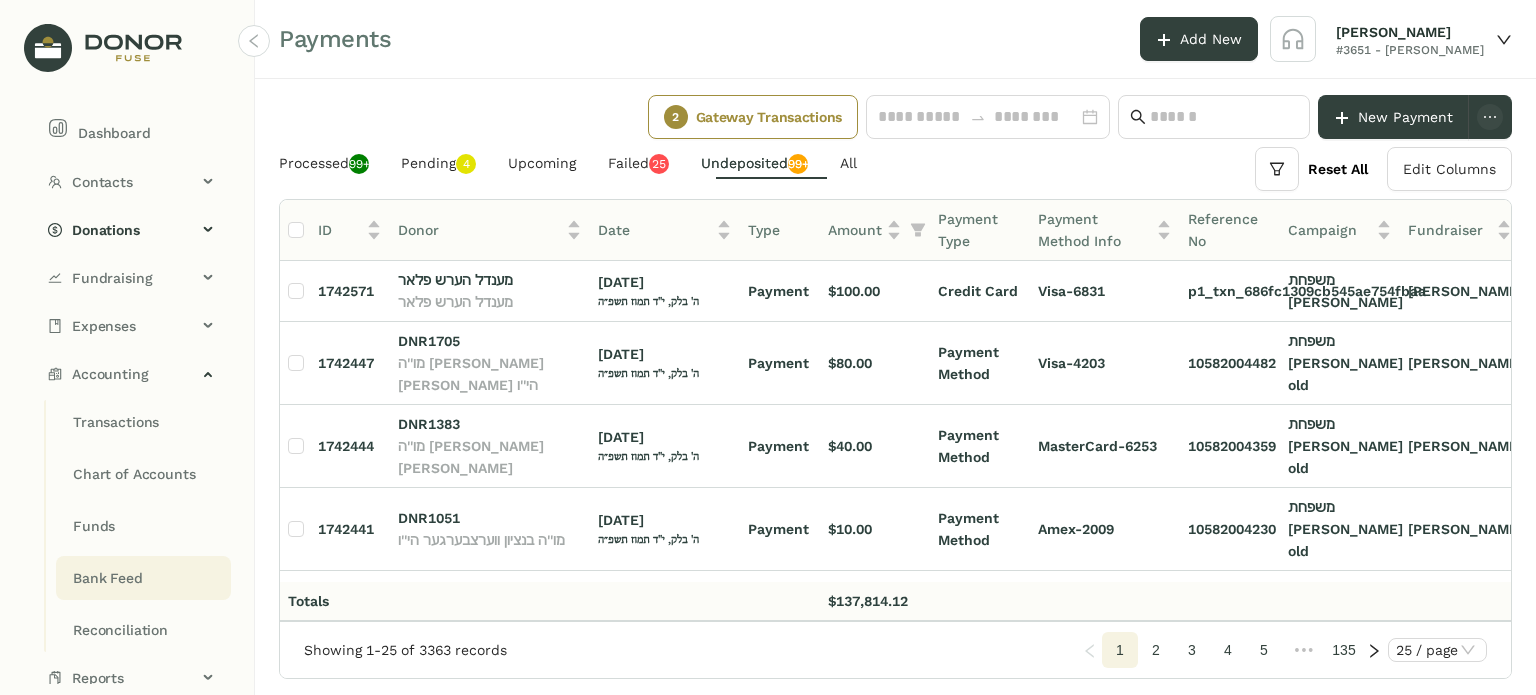 click on "Bank Feed" 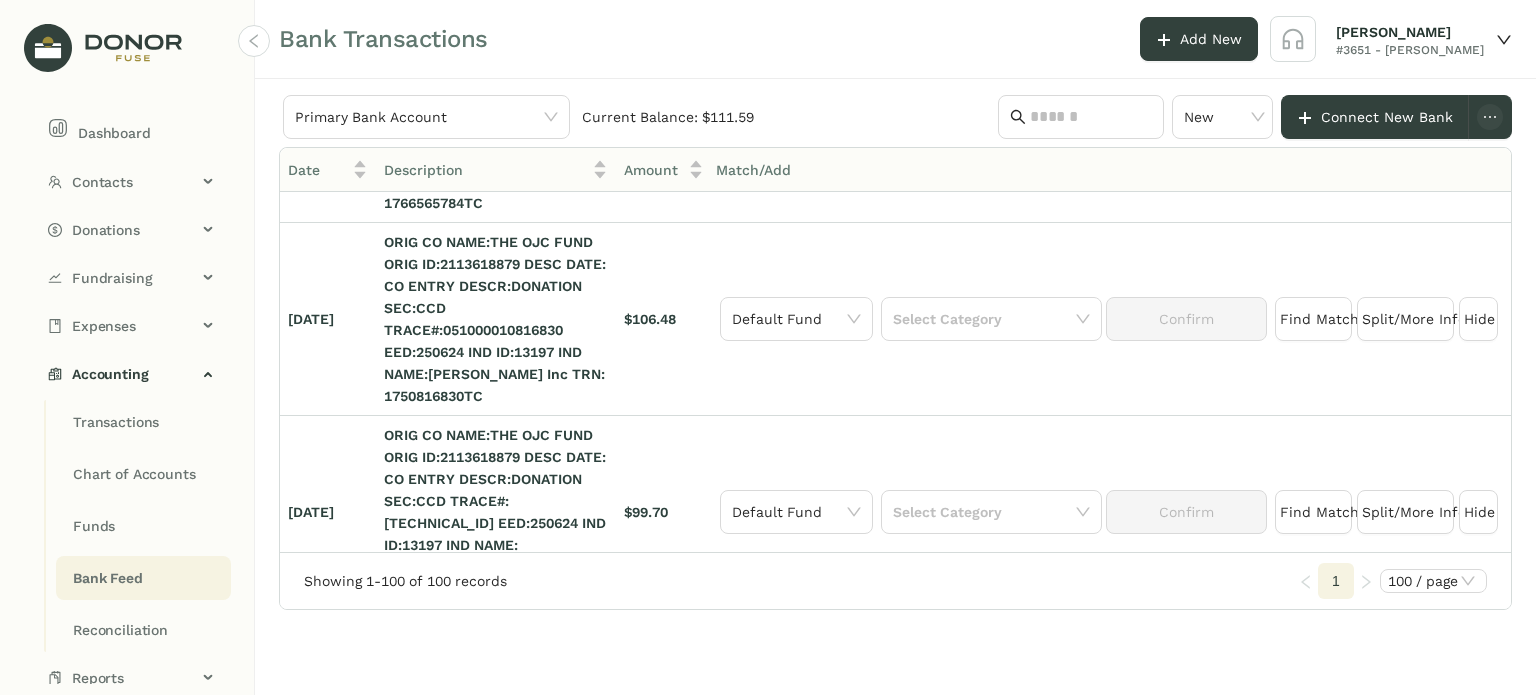 scroll, scrollTop: 5412, scrollLeft: 0, axis: vertical 